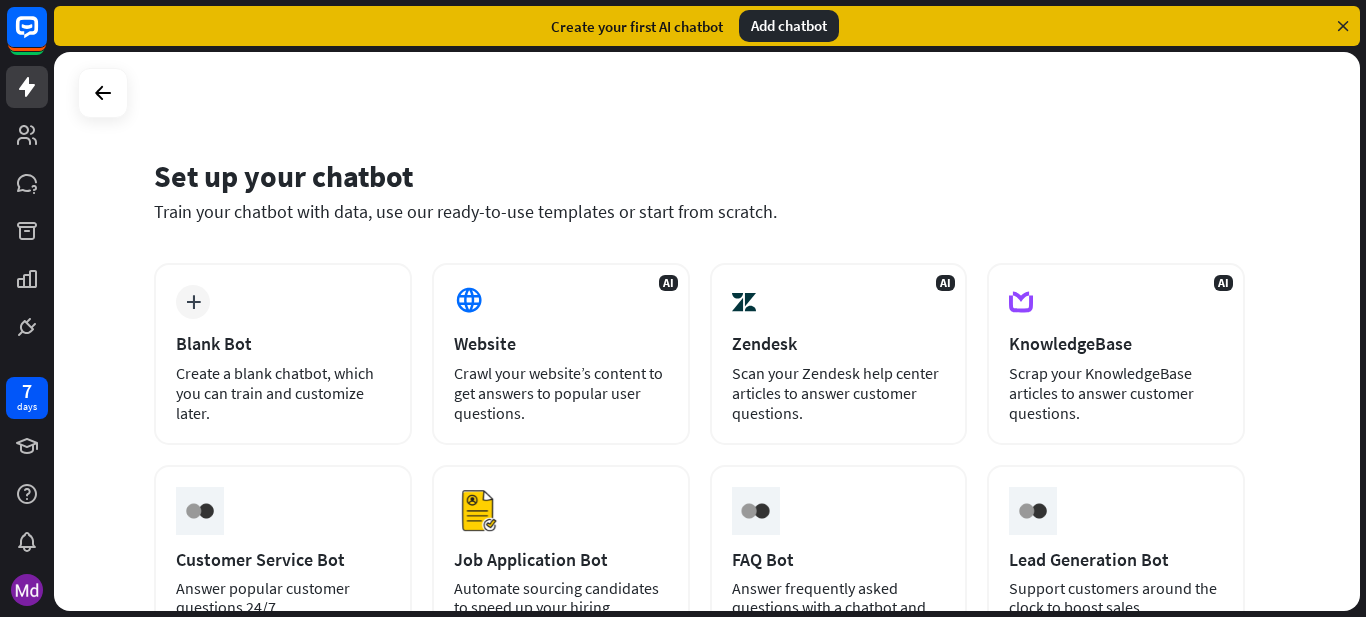 scroll, scrollTop: 0, scrollLeft: 0, axis: both 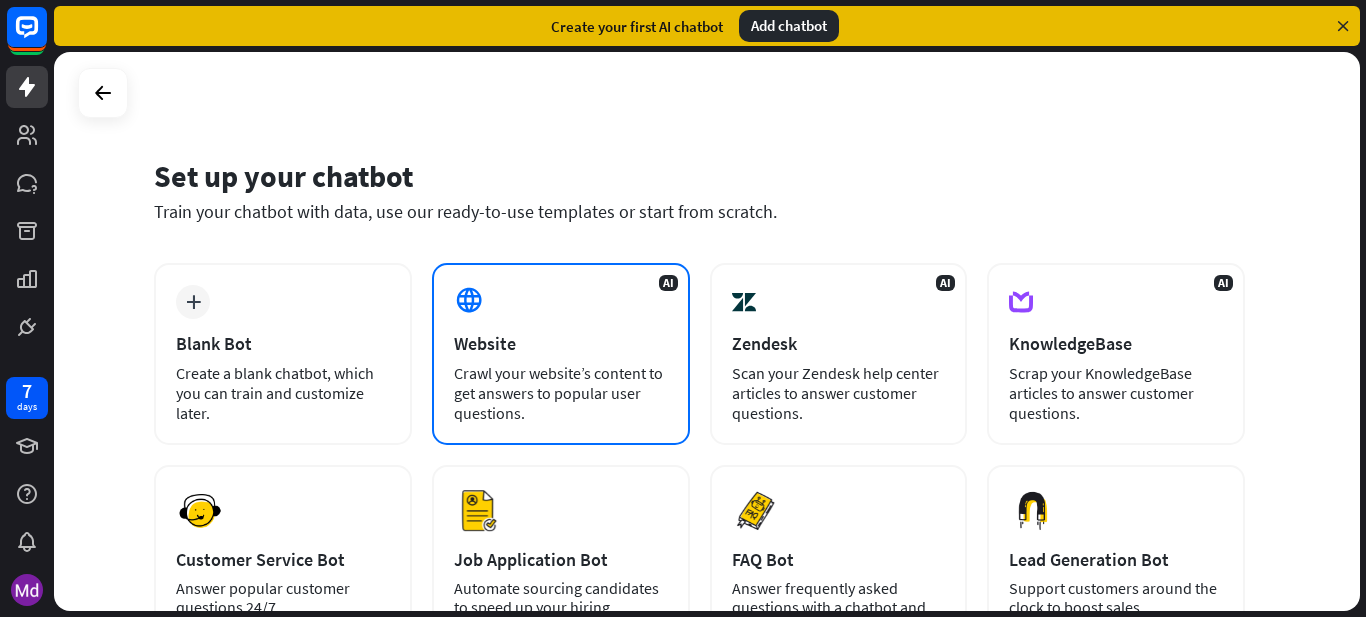 click on "AI     Website
Crawl your website’s content to get answers to
popular user questions." at bounding box center (561, 354) 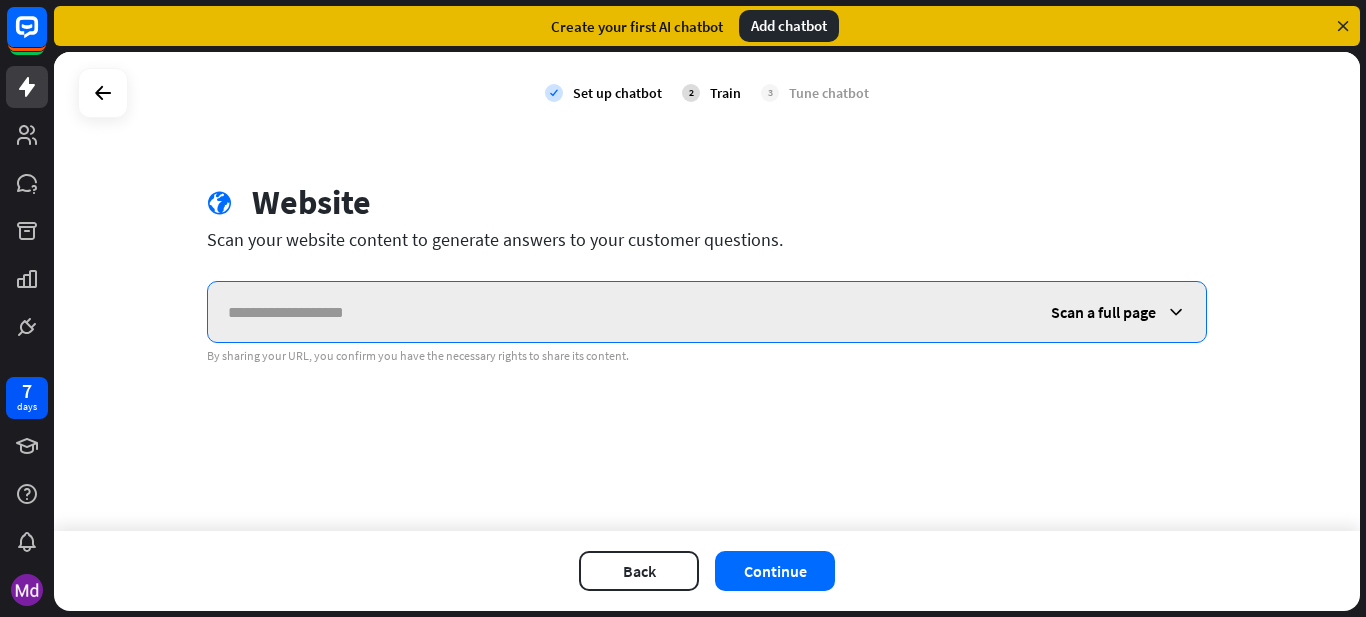 click at bounding box center (619, 312) 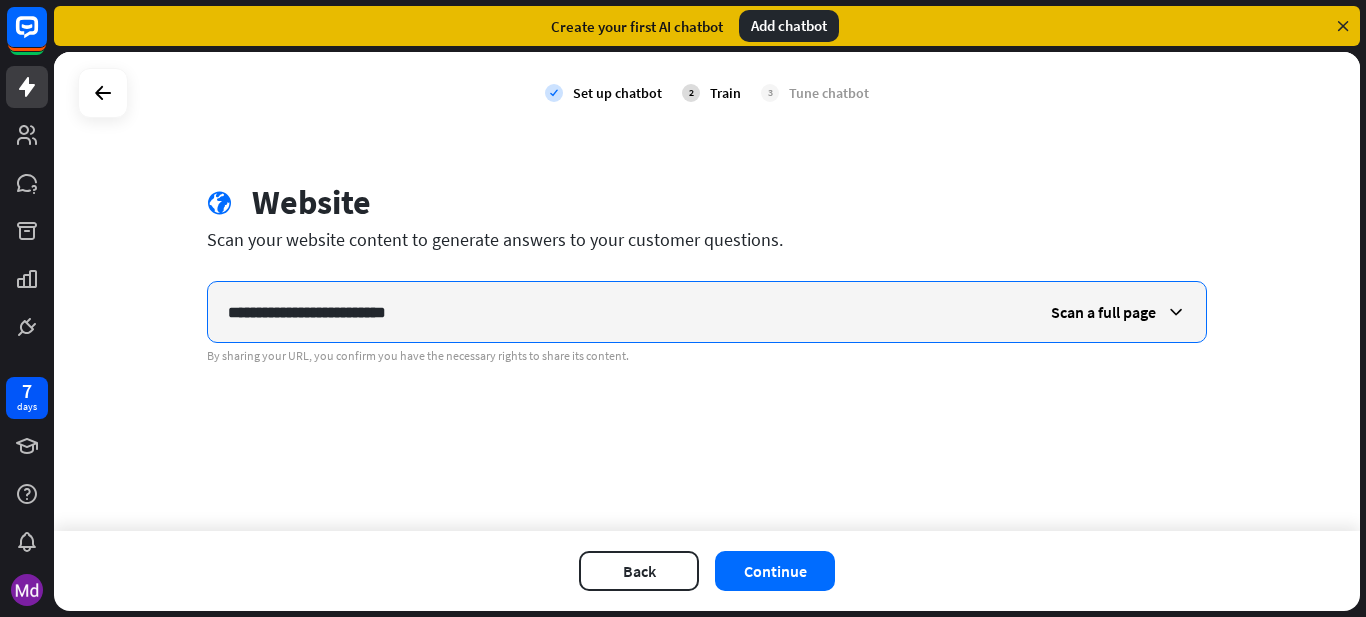 type on "**********" 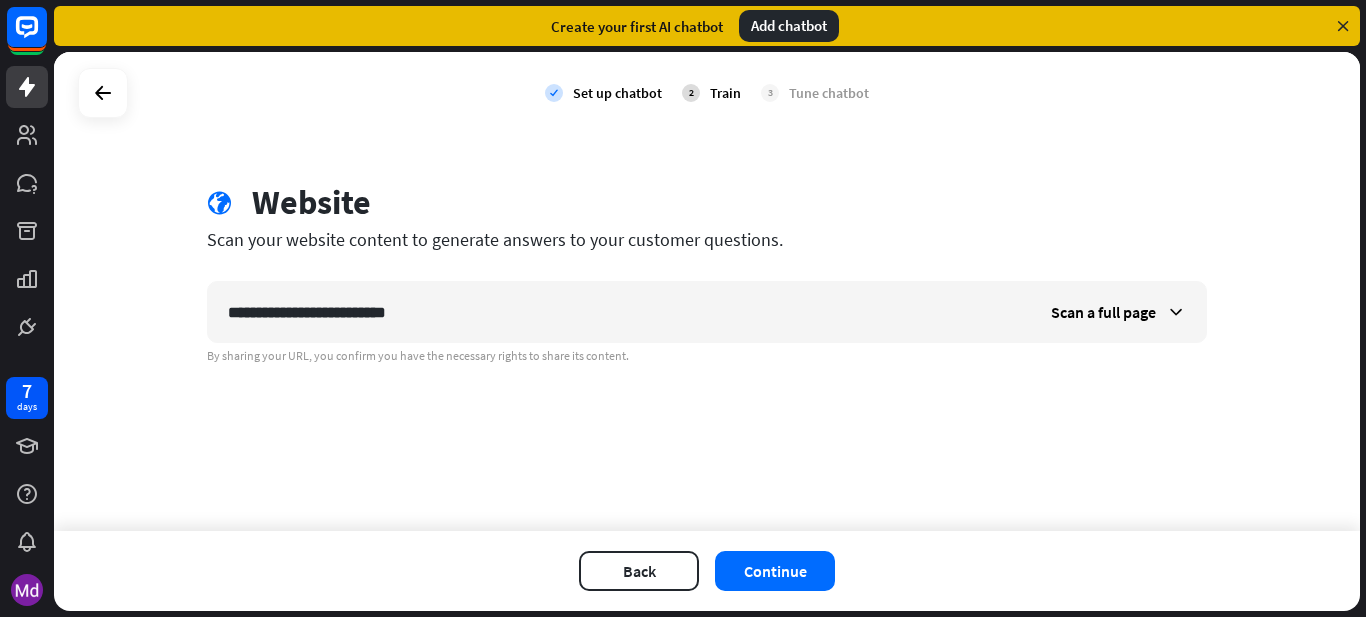click on "**********" at bounding box center (707, 291) 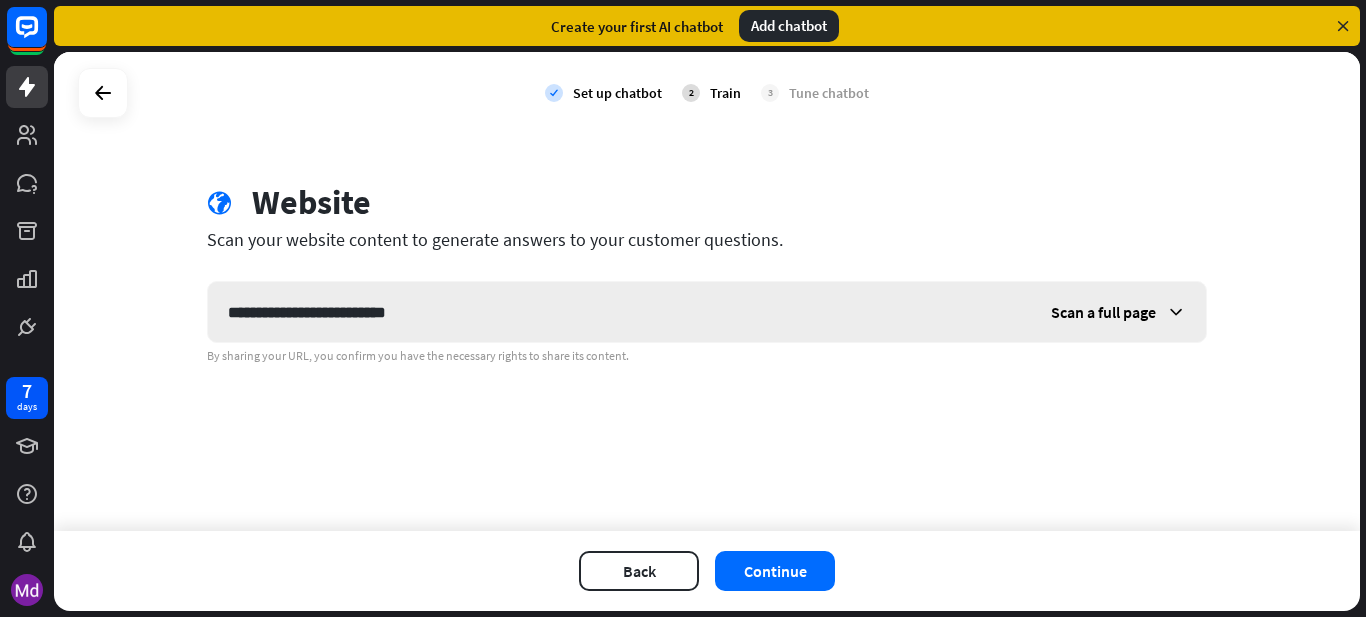 click at bounding box center (1176, 312) 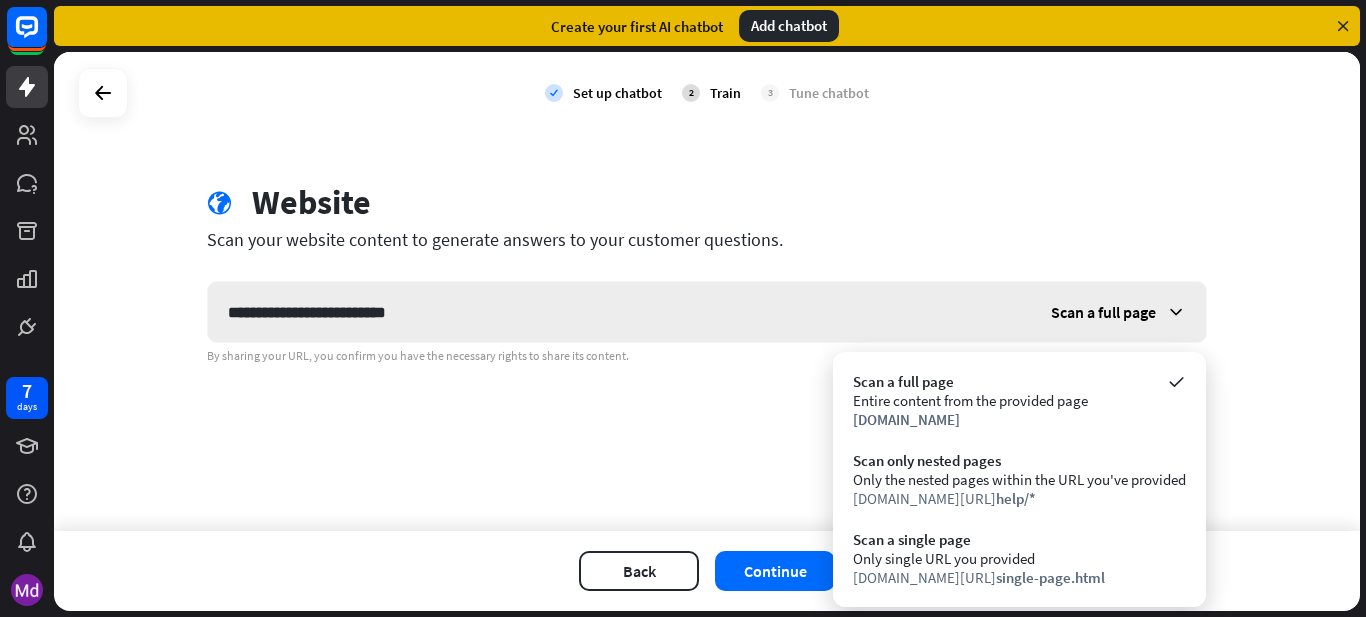 click at bounding box center (1176, 312) 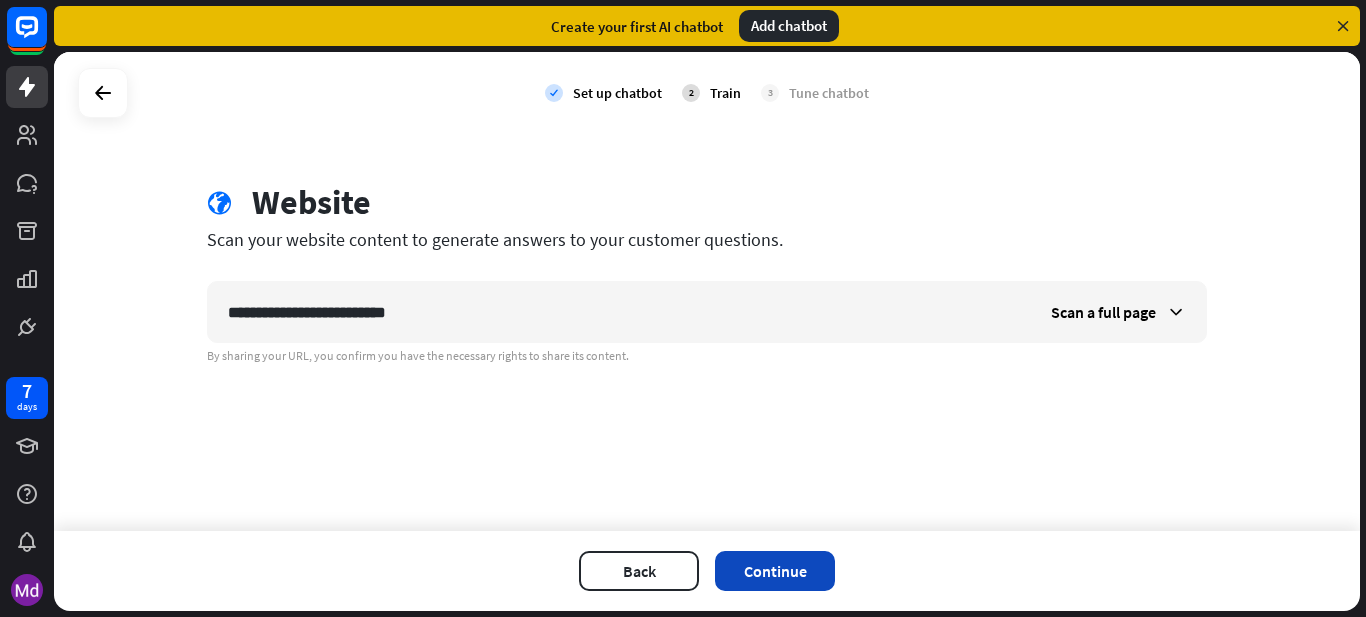 click on "Continue" at bounding box center (775, 571) 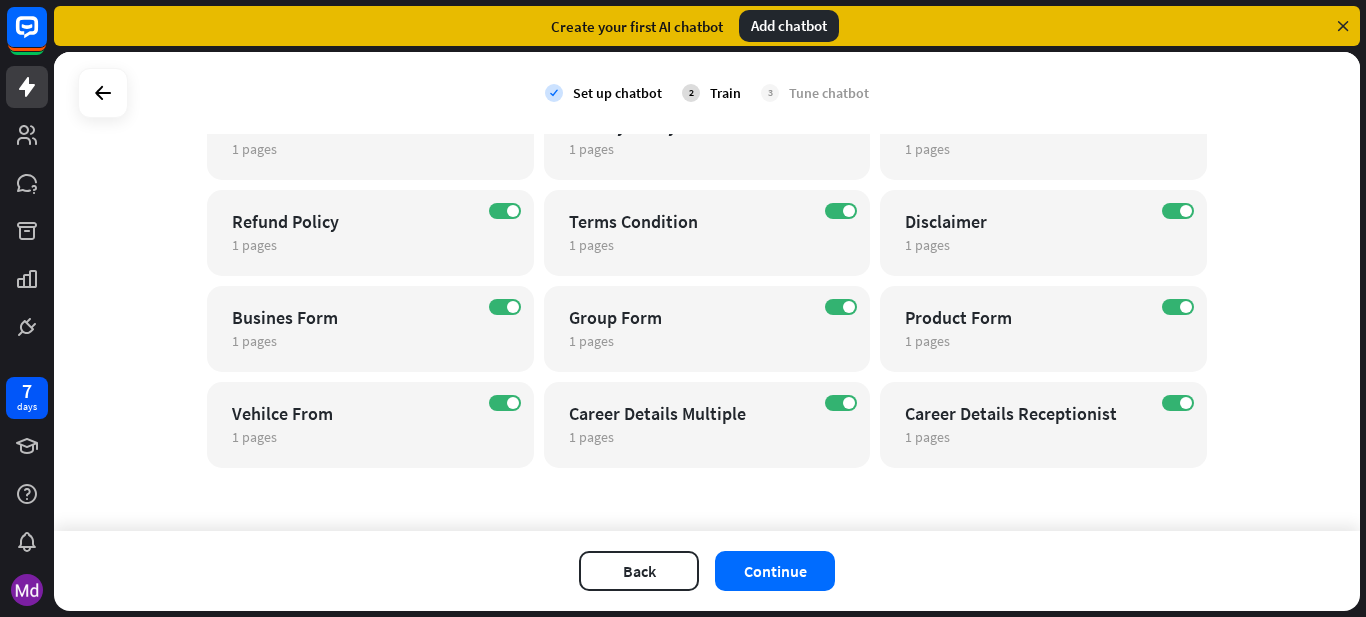 scroll, scrollTop: 605, scrollLeft: 0, axis: vertical 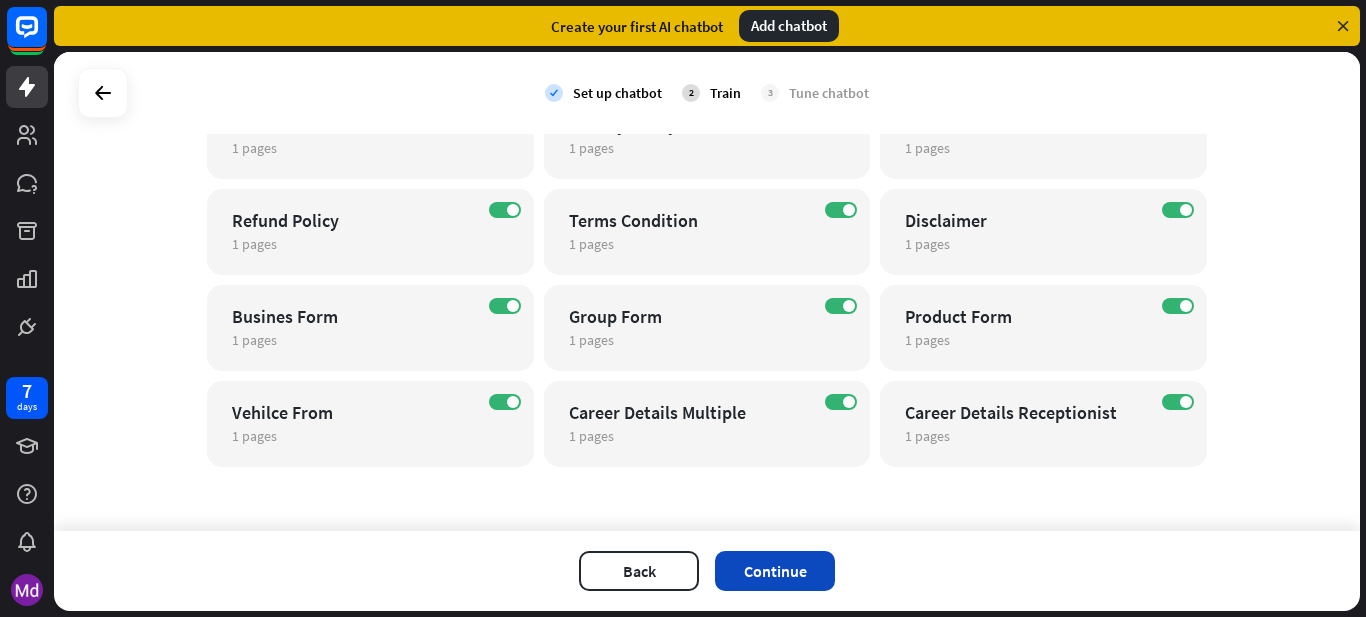 click on "Continue" at bounding box center (775, 571) 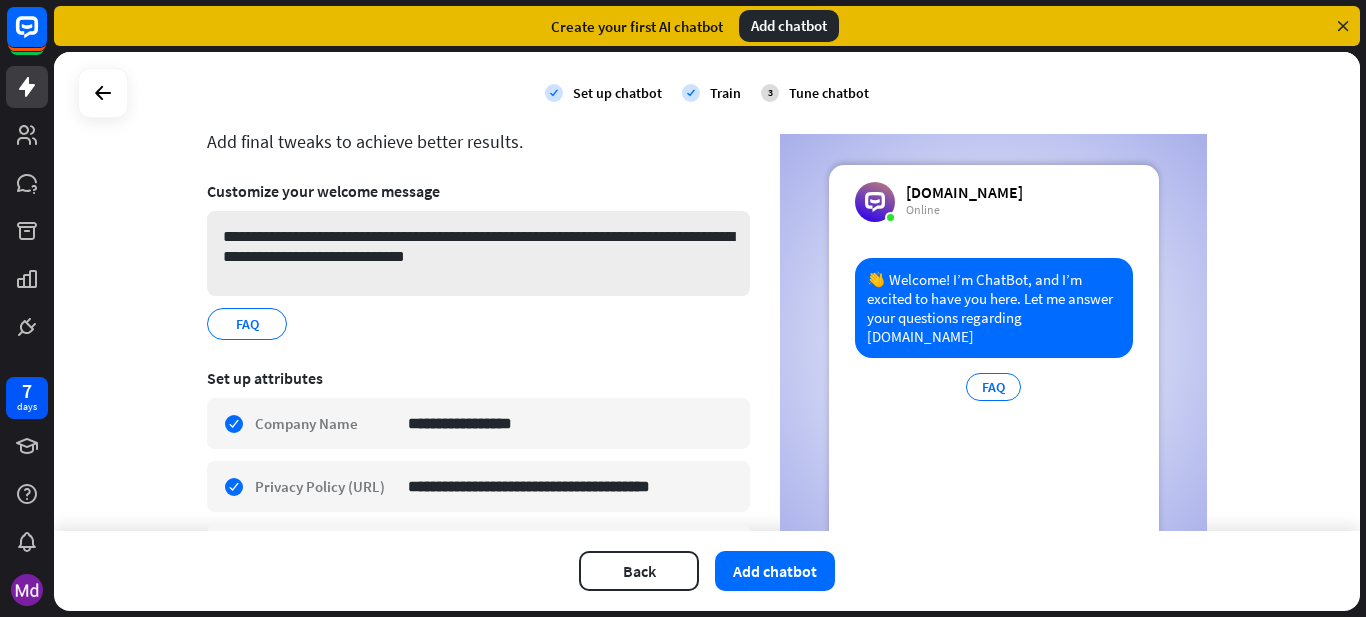 scroll, scrollTop: 200, scrollLeft: 0, axis: vertical 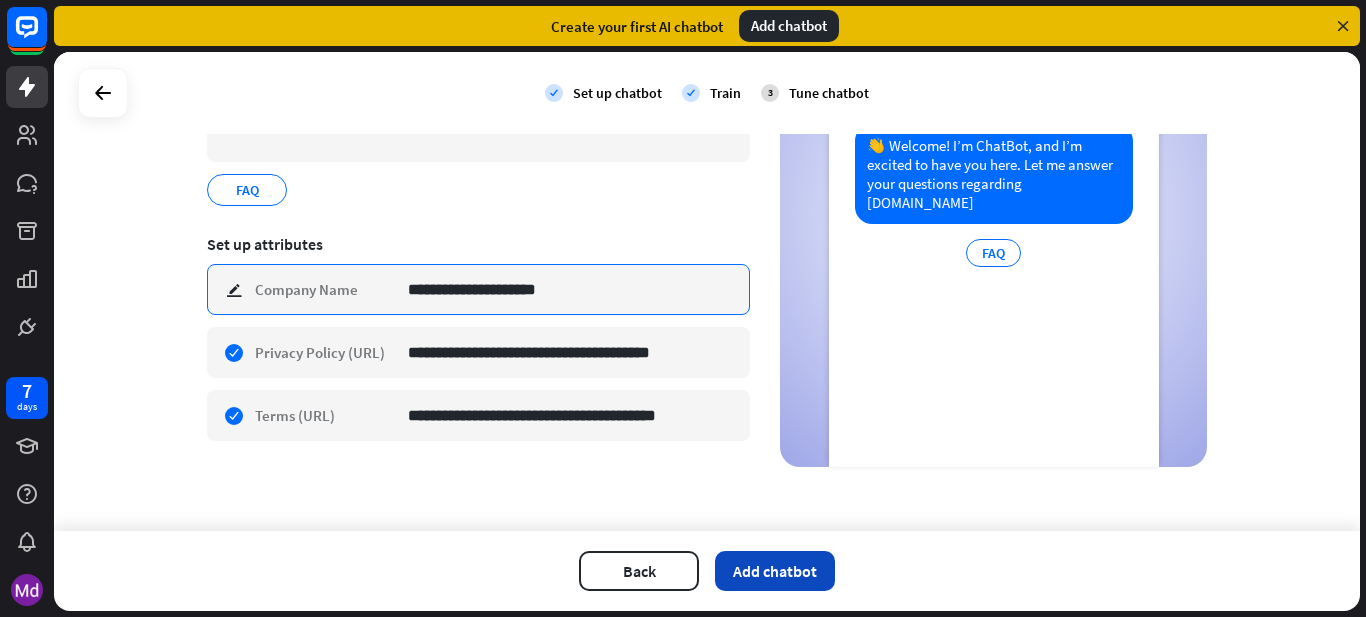 type on "**********" 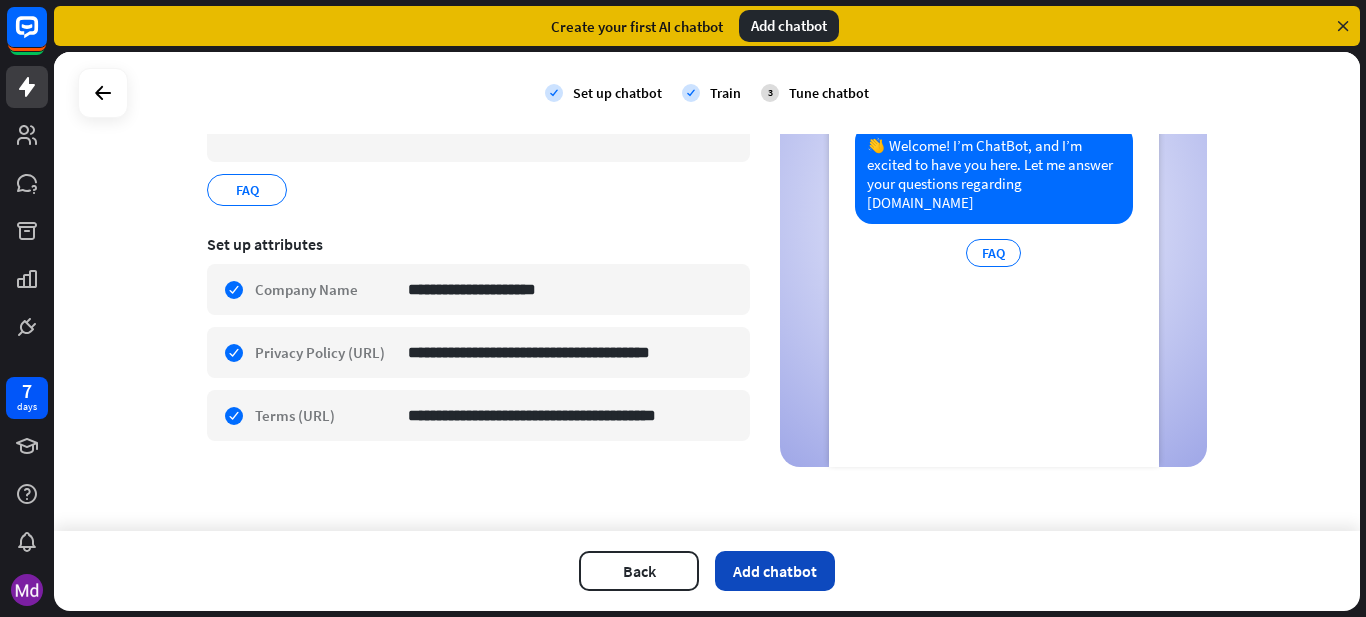 click on "Add chatbot" at bounding box center [775, 571] 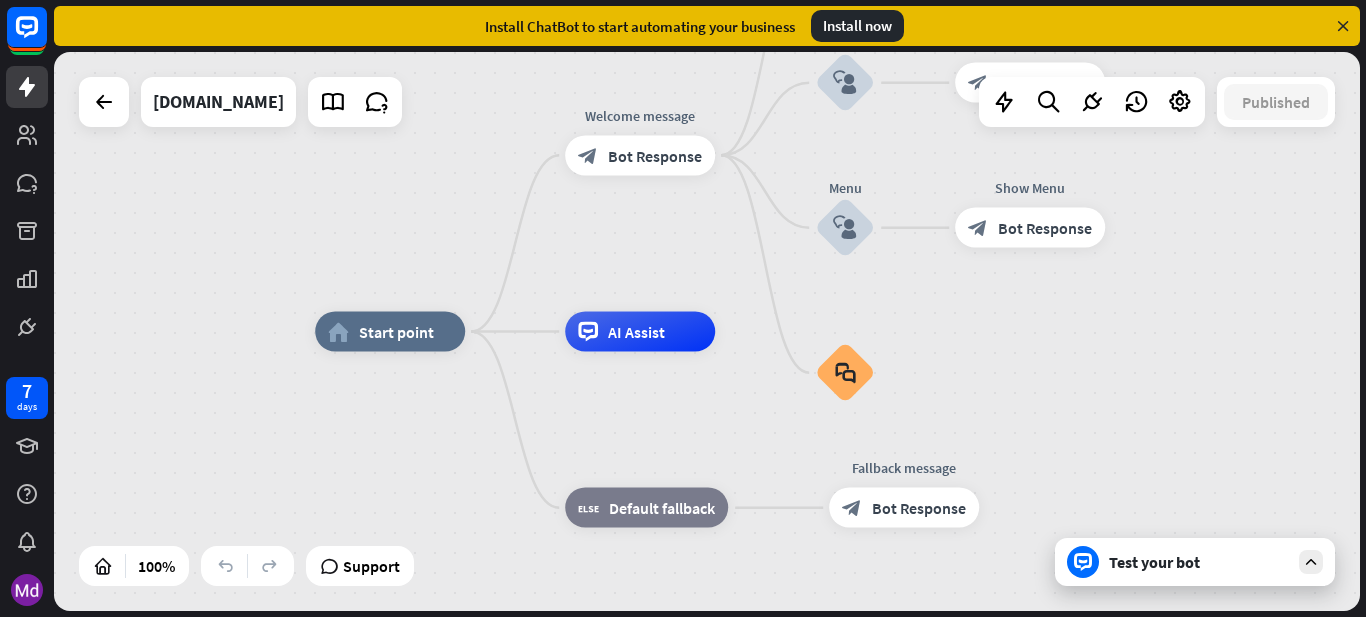click on "Install now" at bounding box center [857, 26] 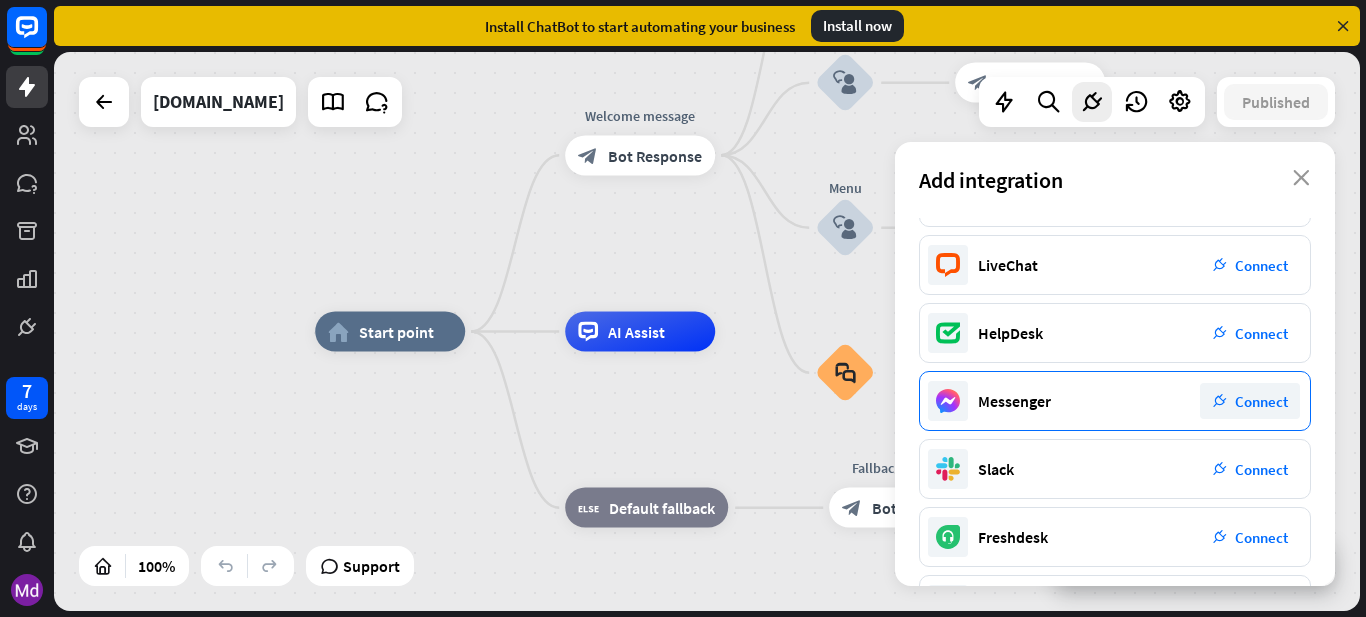 scroll, scrollTop: 0, scrollLeft: 0, axis: both 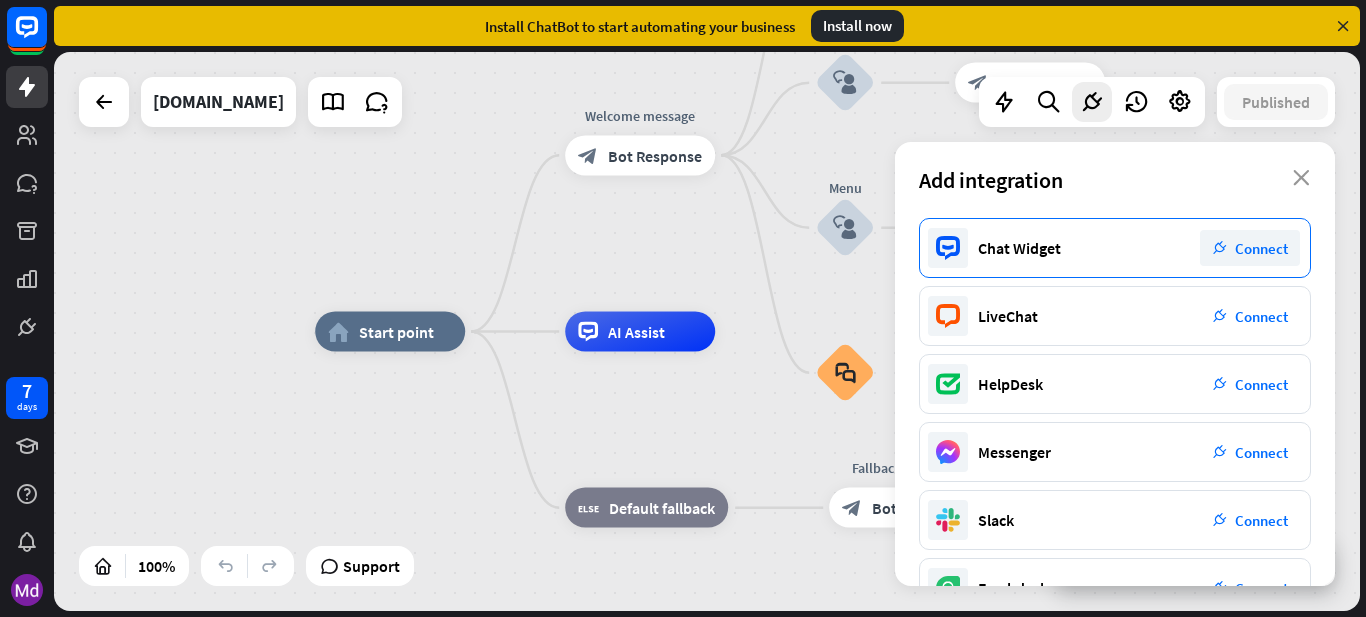 click on "Connect" at bounding box center [1261, 248] 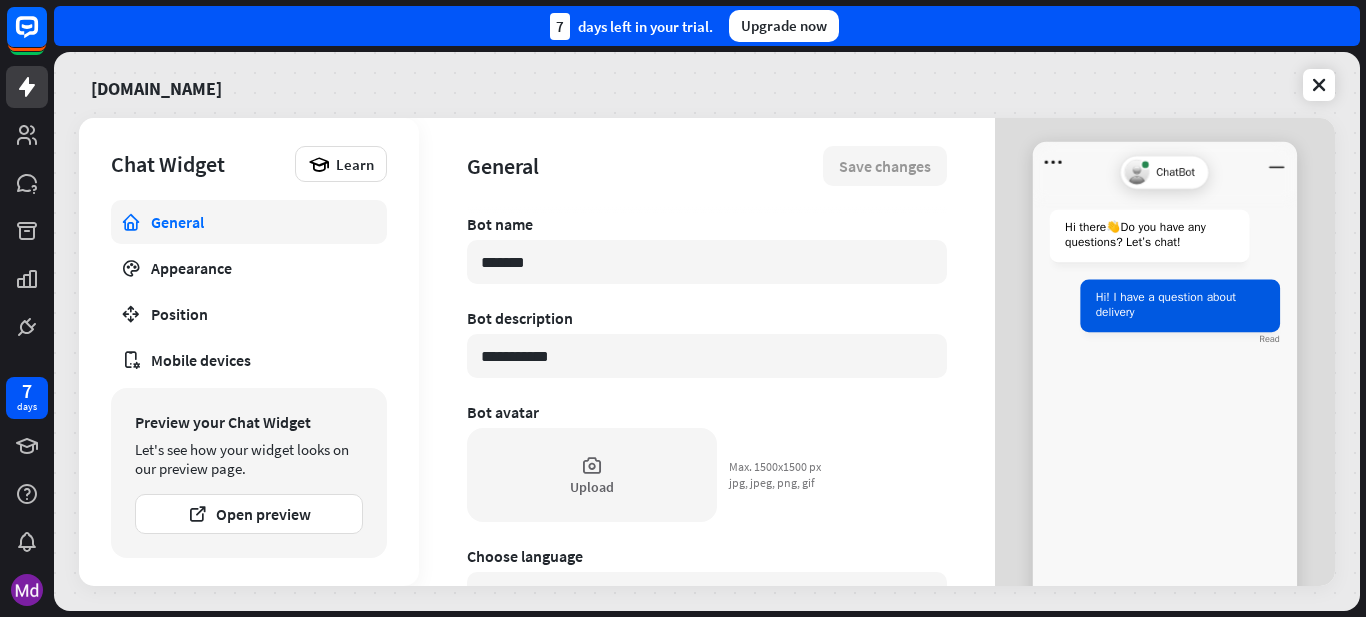 drag, startPoint x: 609, startPoint y: 261, endPoint x: 461, endPoint y: 275, distance: 148.66069 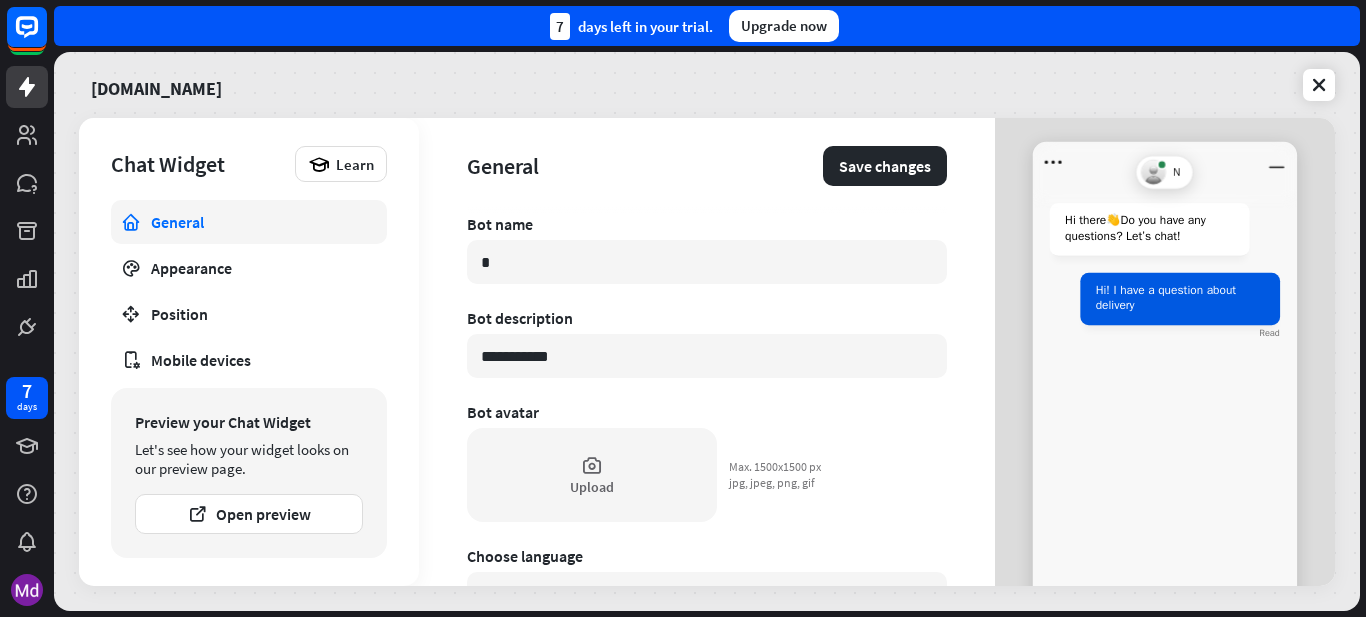 type on "*" 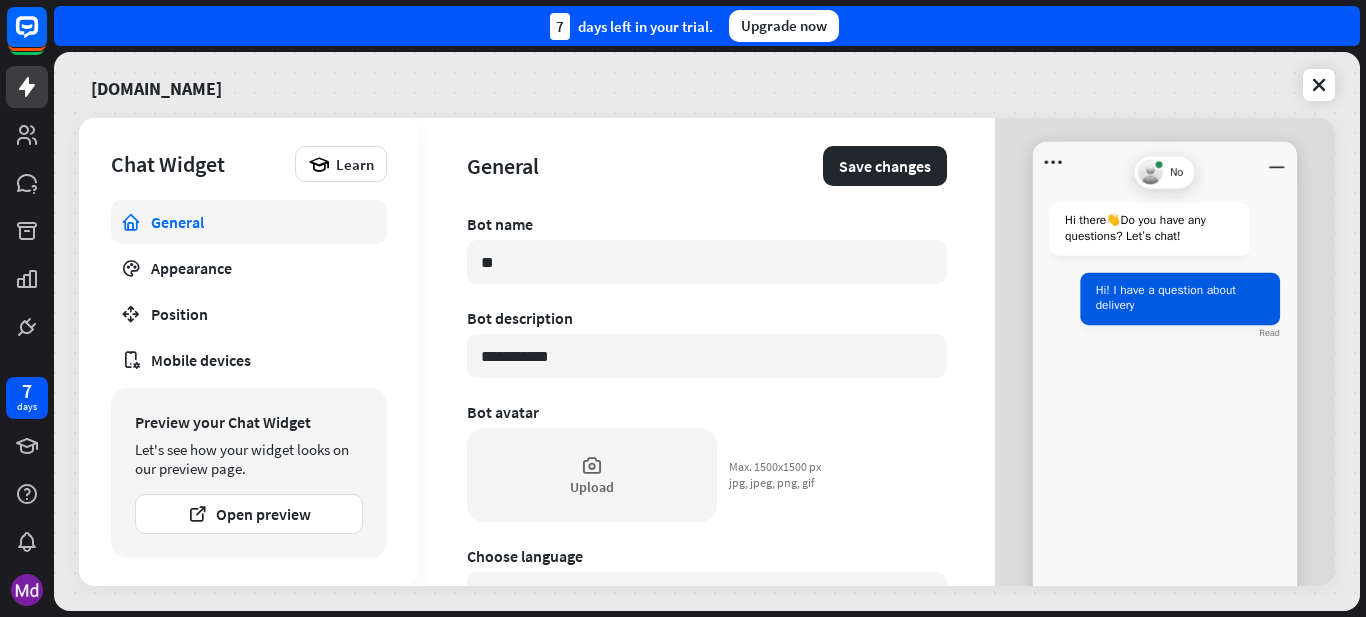 type on "*" 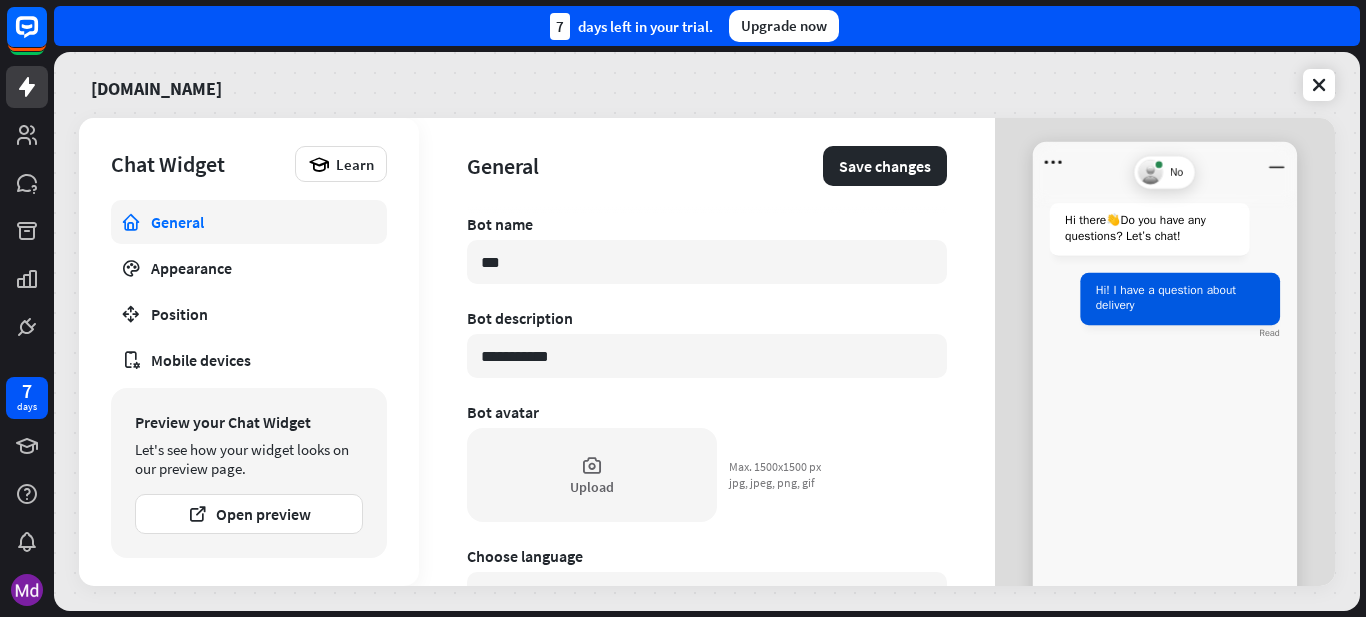 type on "*" 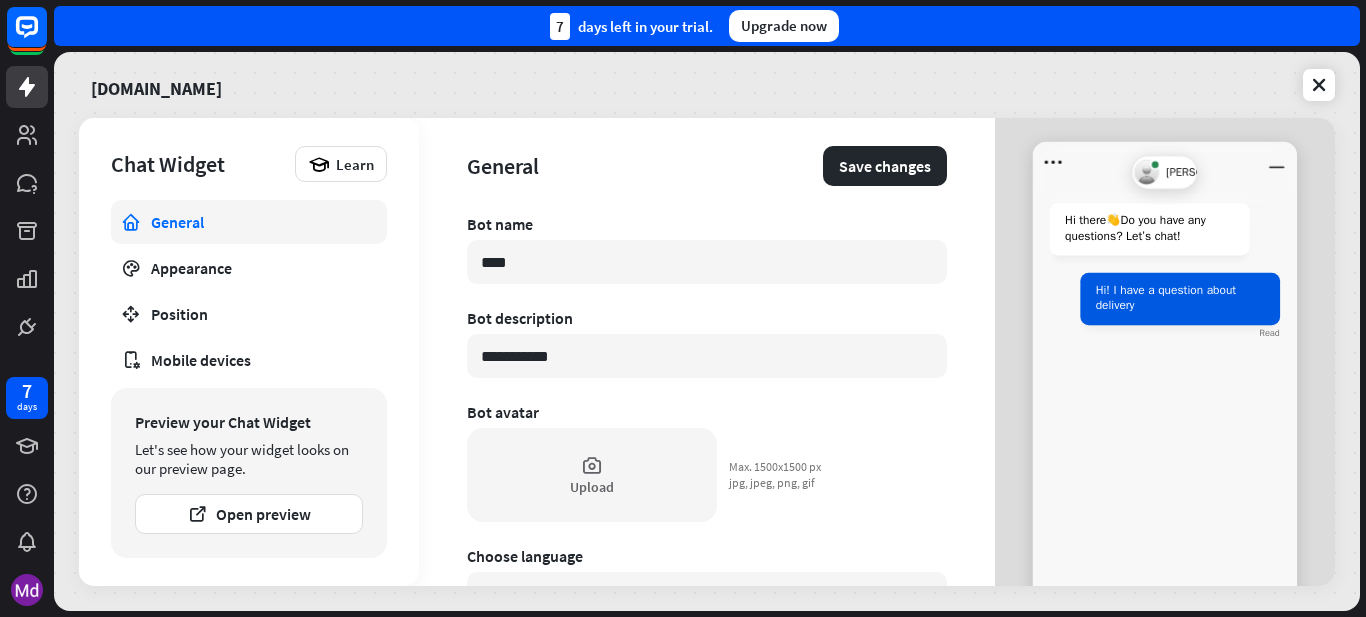 type on "*" 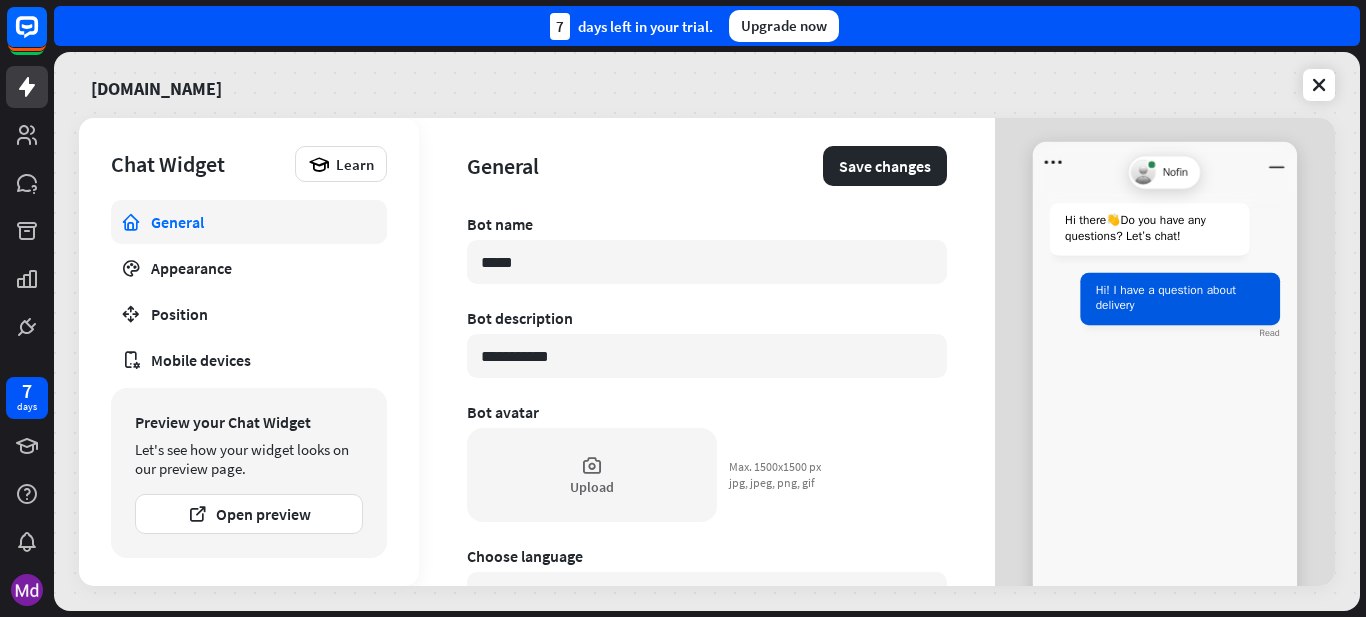 type on "*" 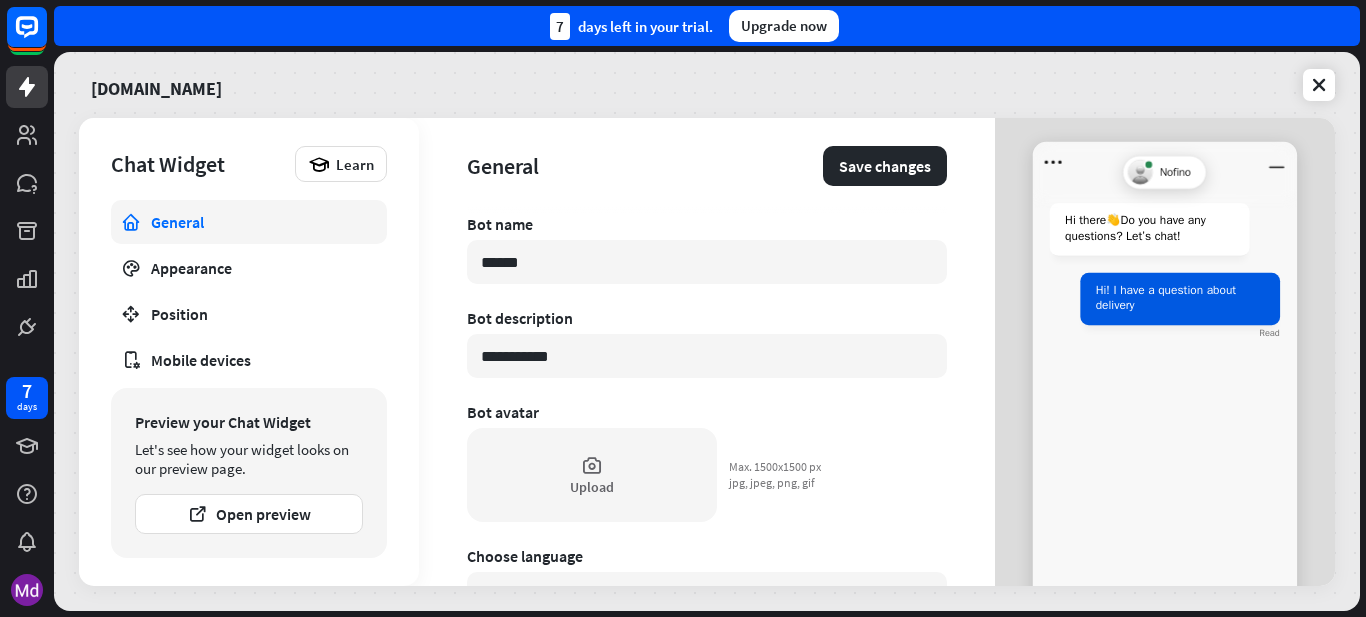 type on "*" 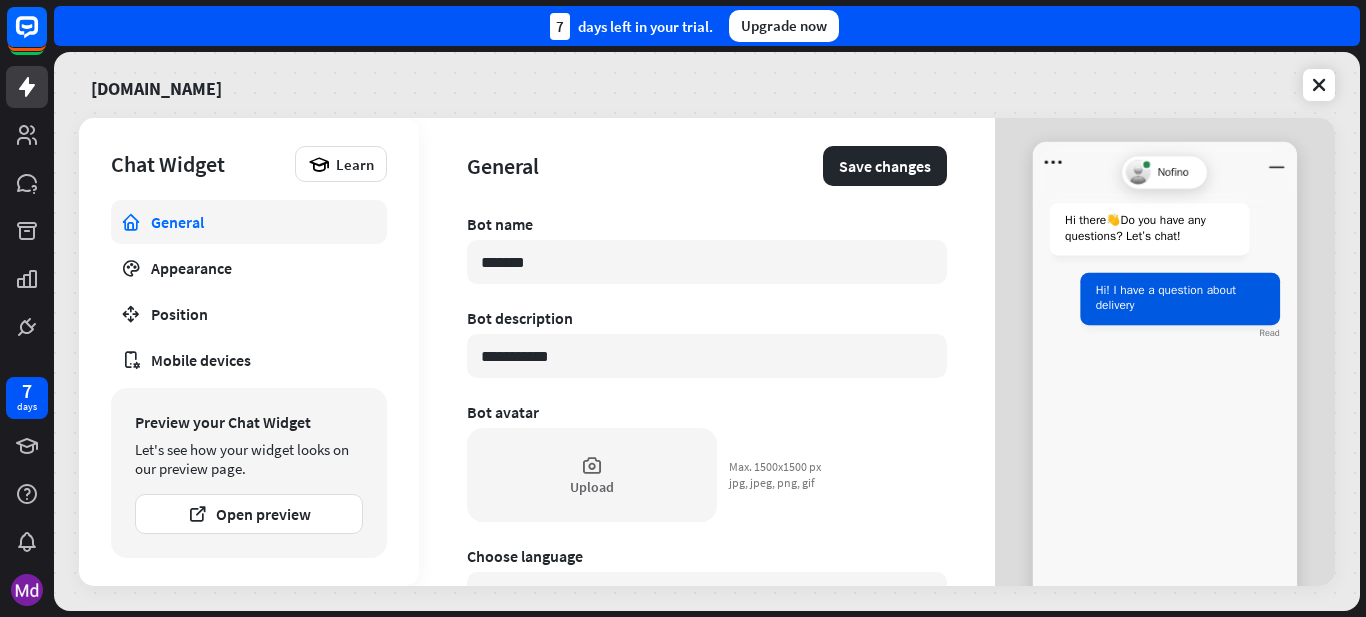 type on "*" 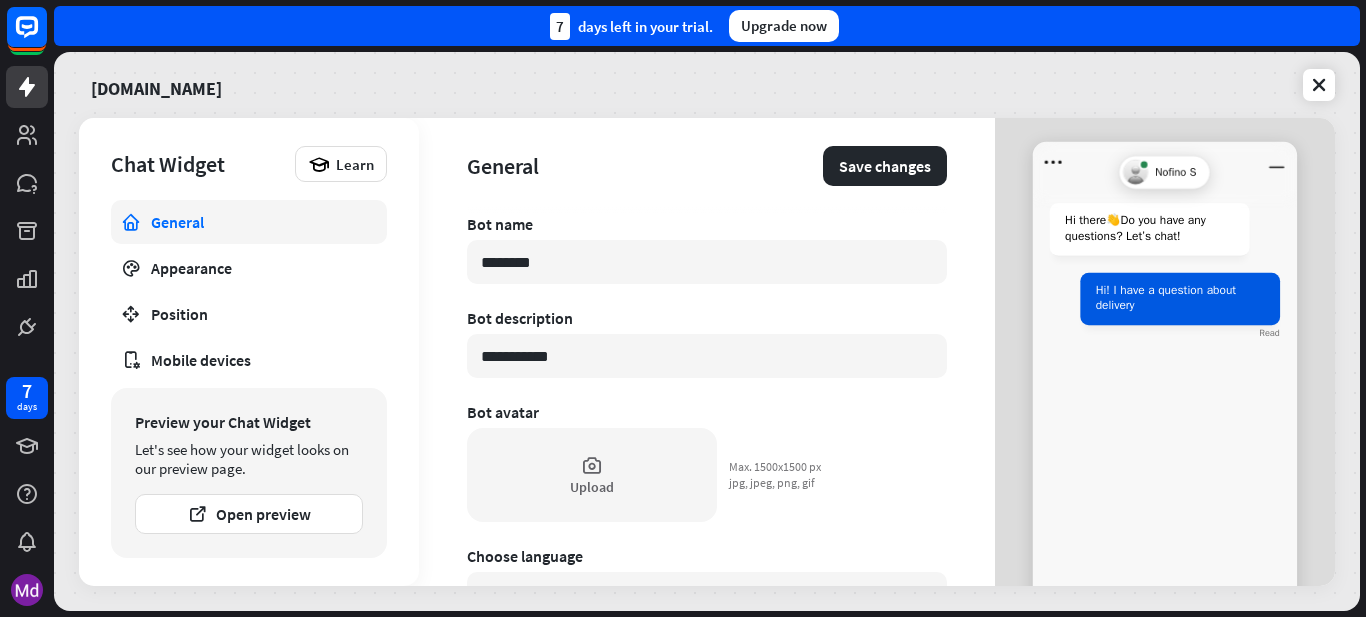 type on "*" 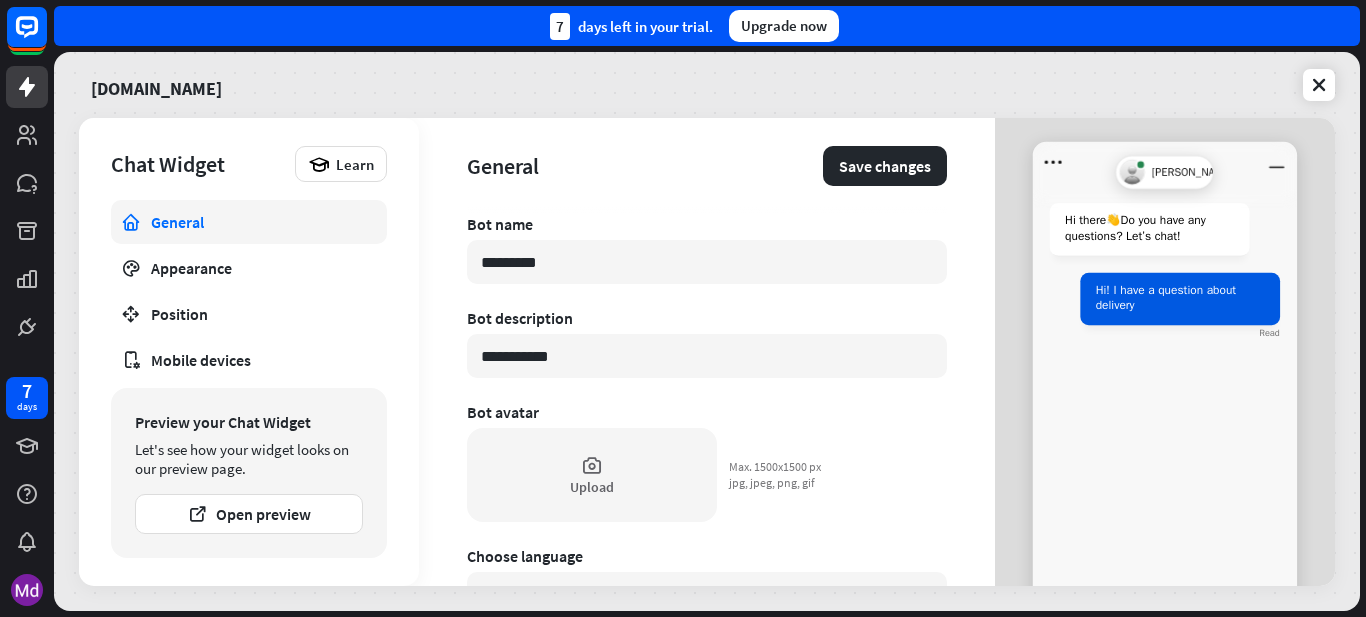 type on "*" 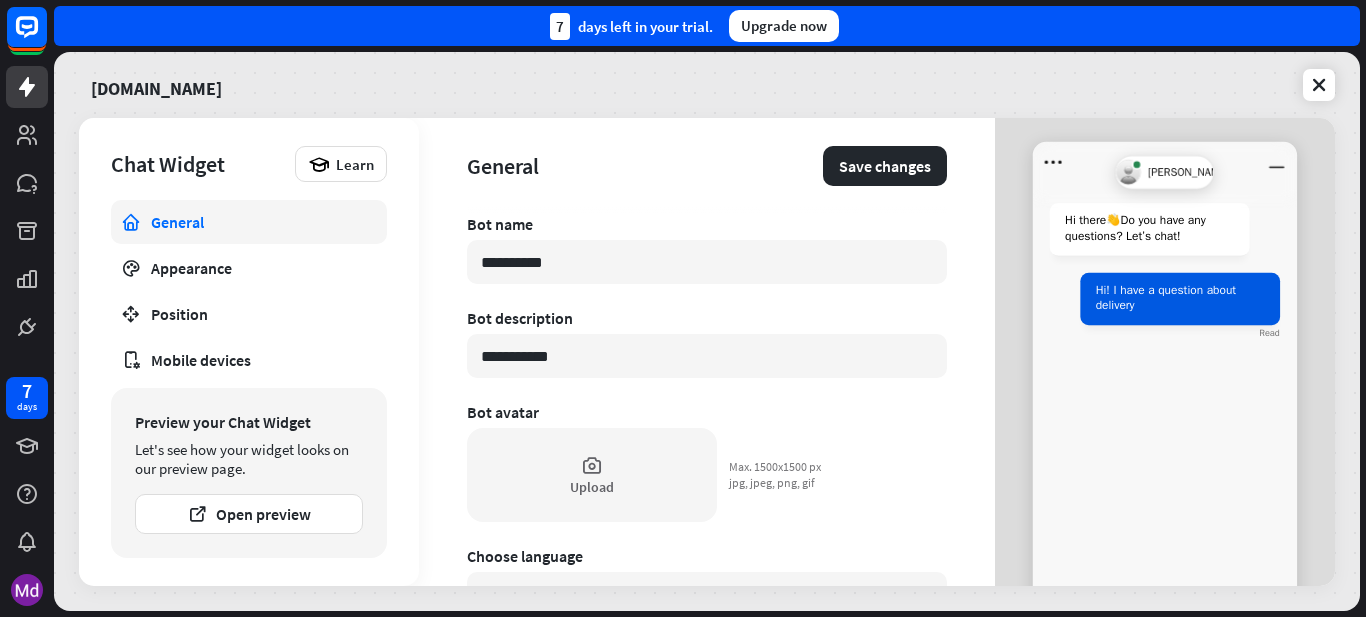 type on "*" 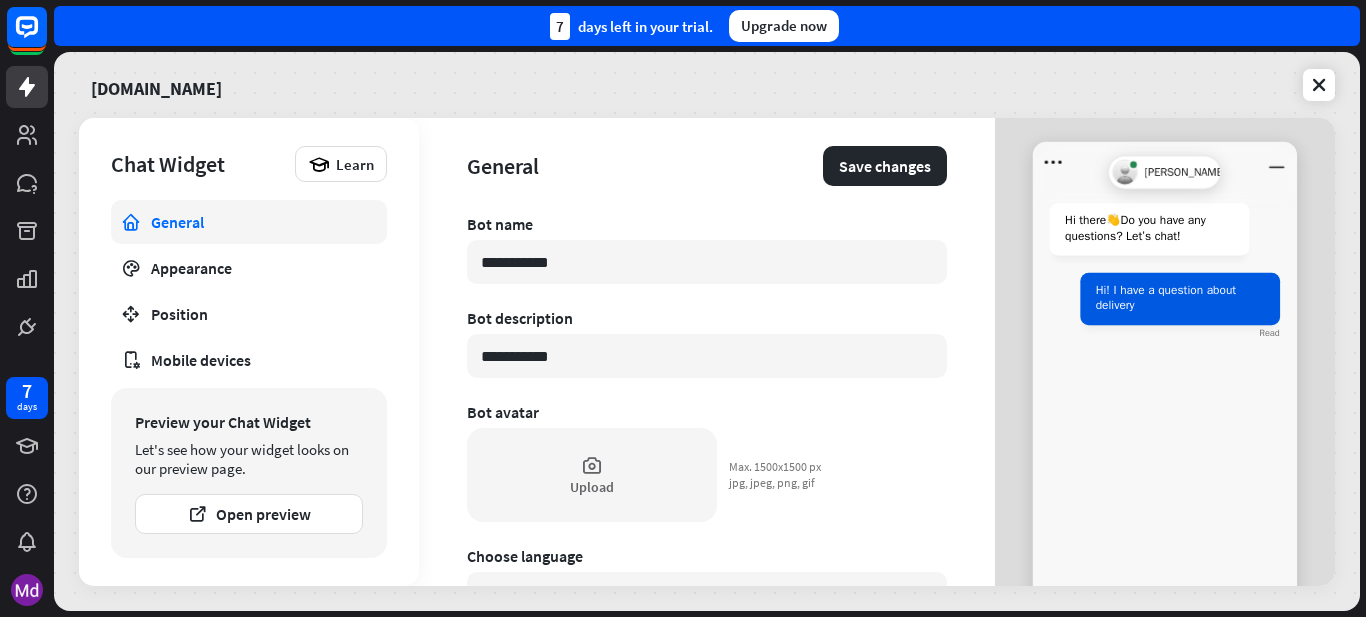 type on "*" 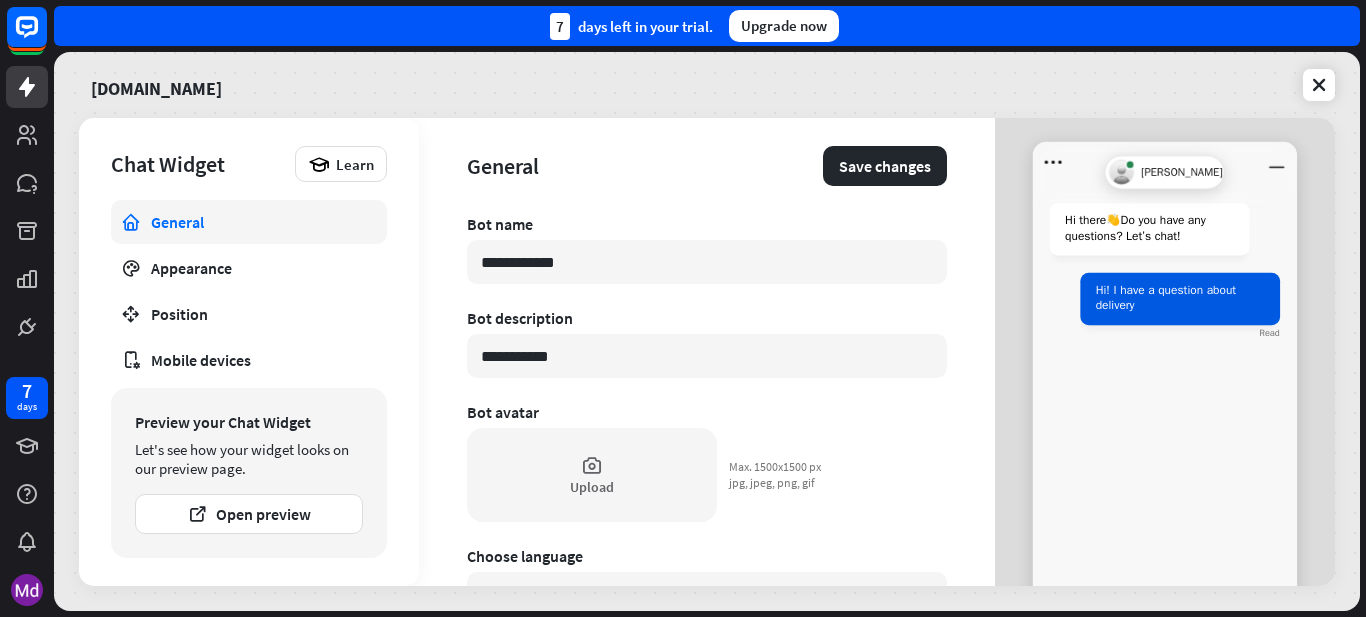type on "*" 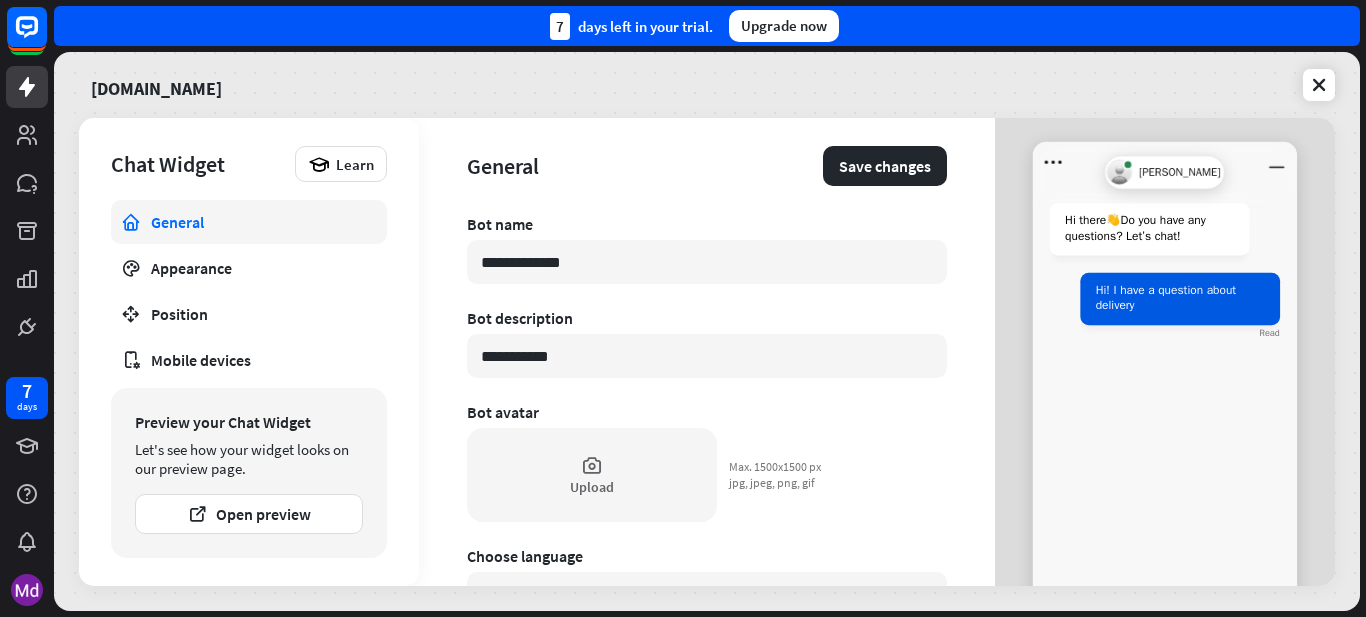 type on "*" 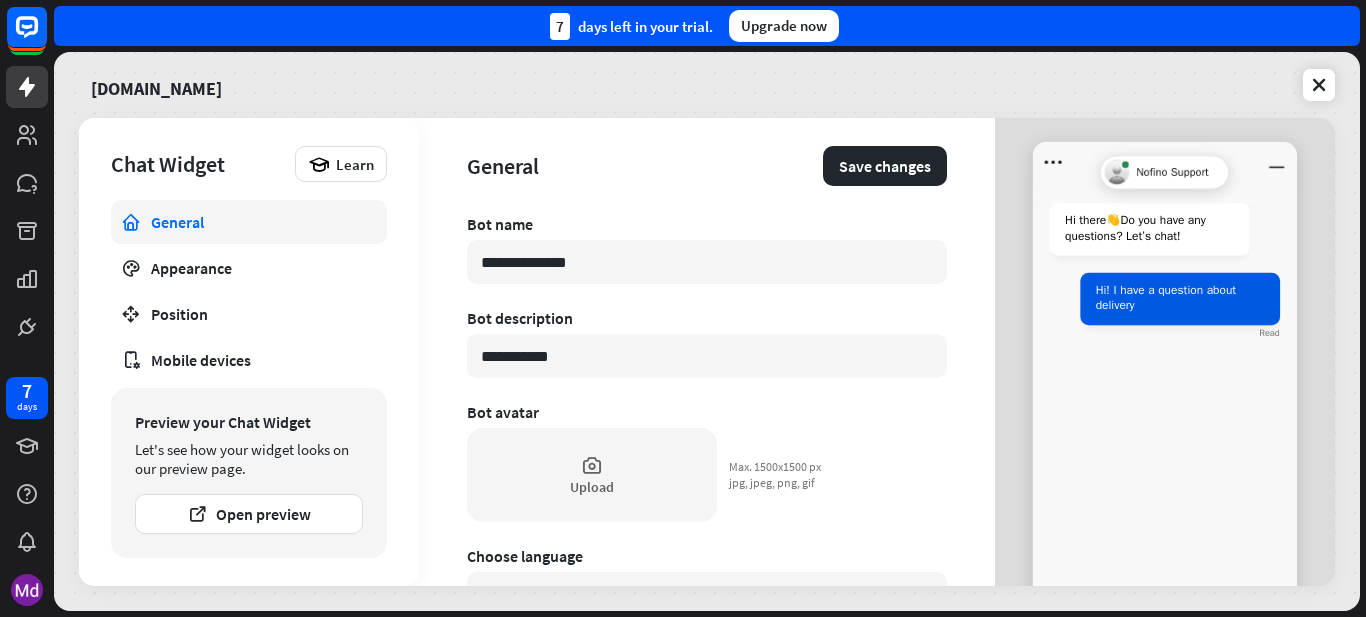 type on "*" 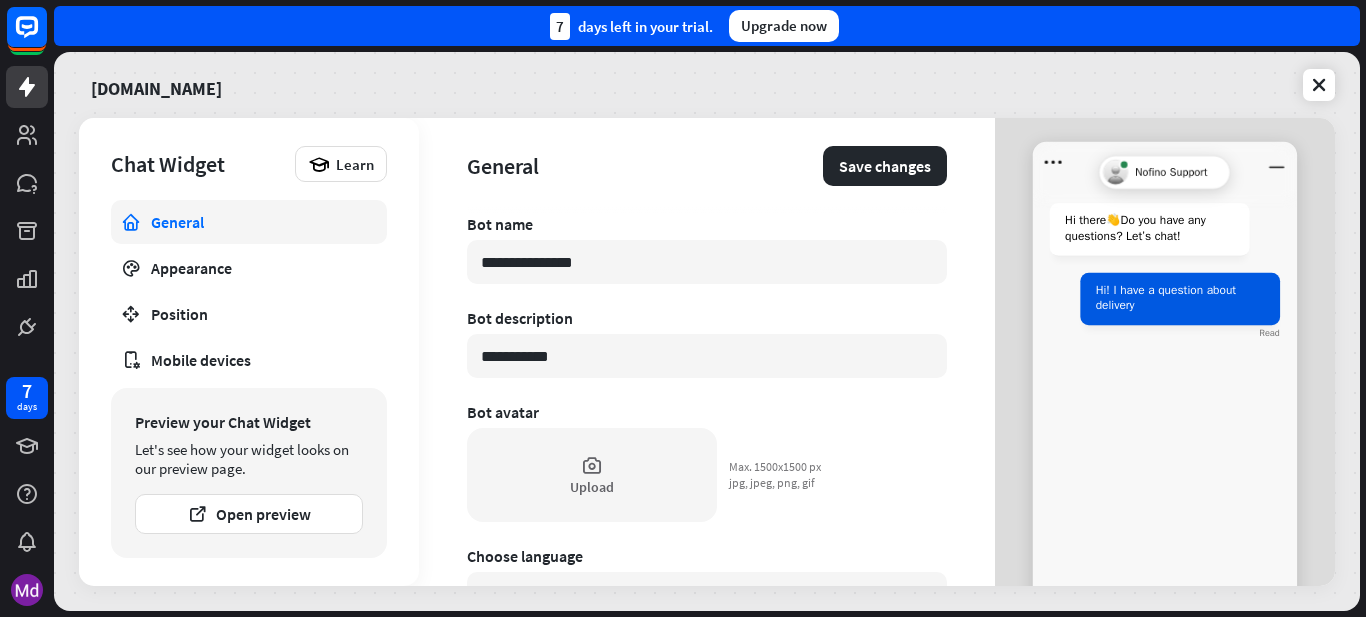 type on "*" 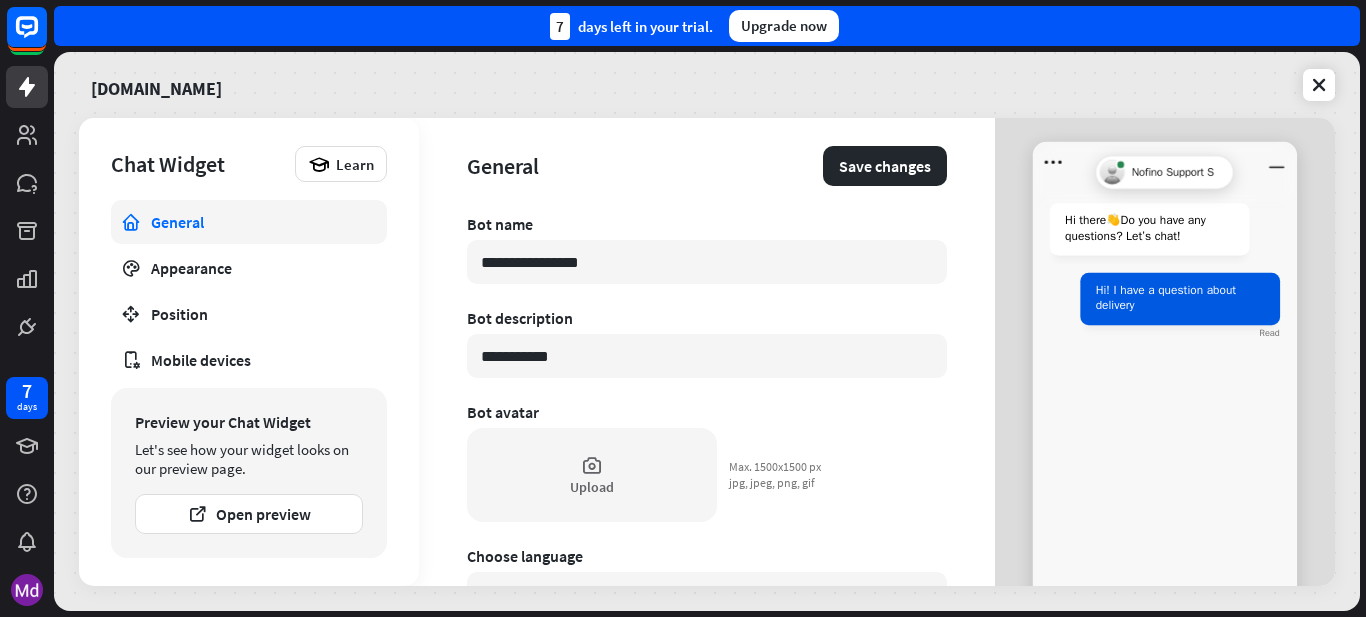 type on "*" 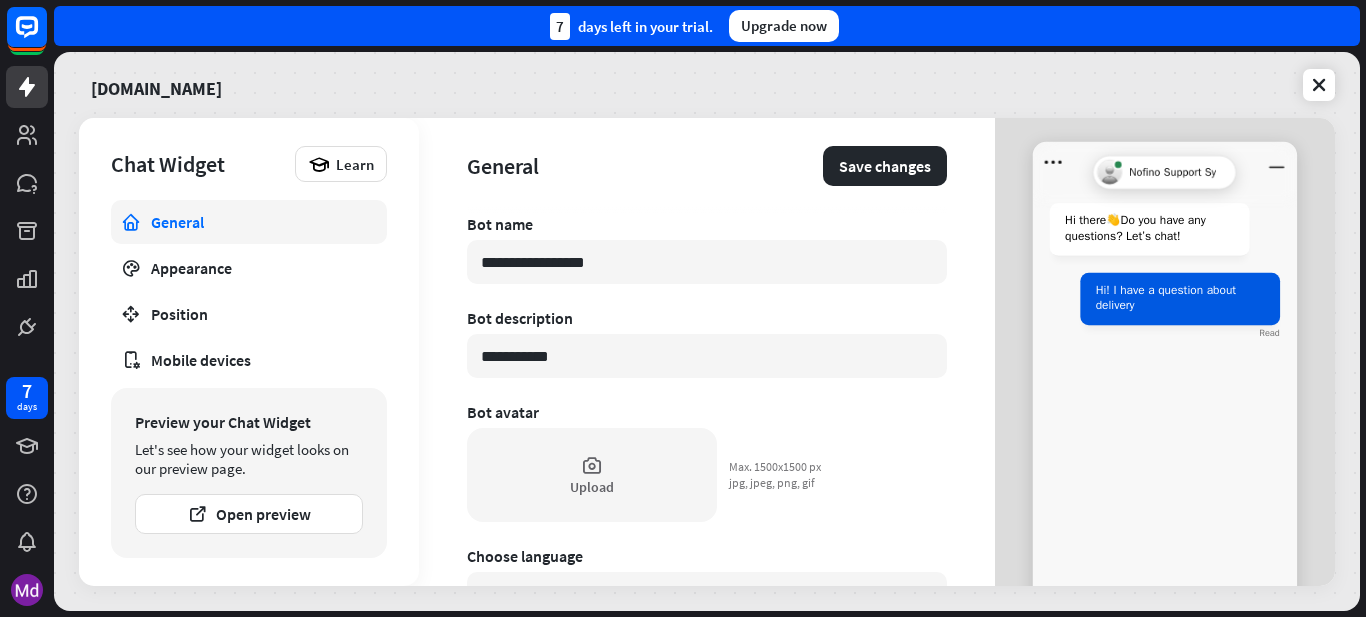 type on "*" 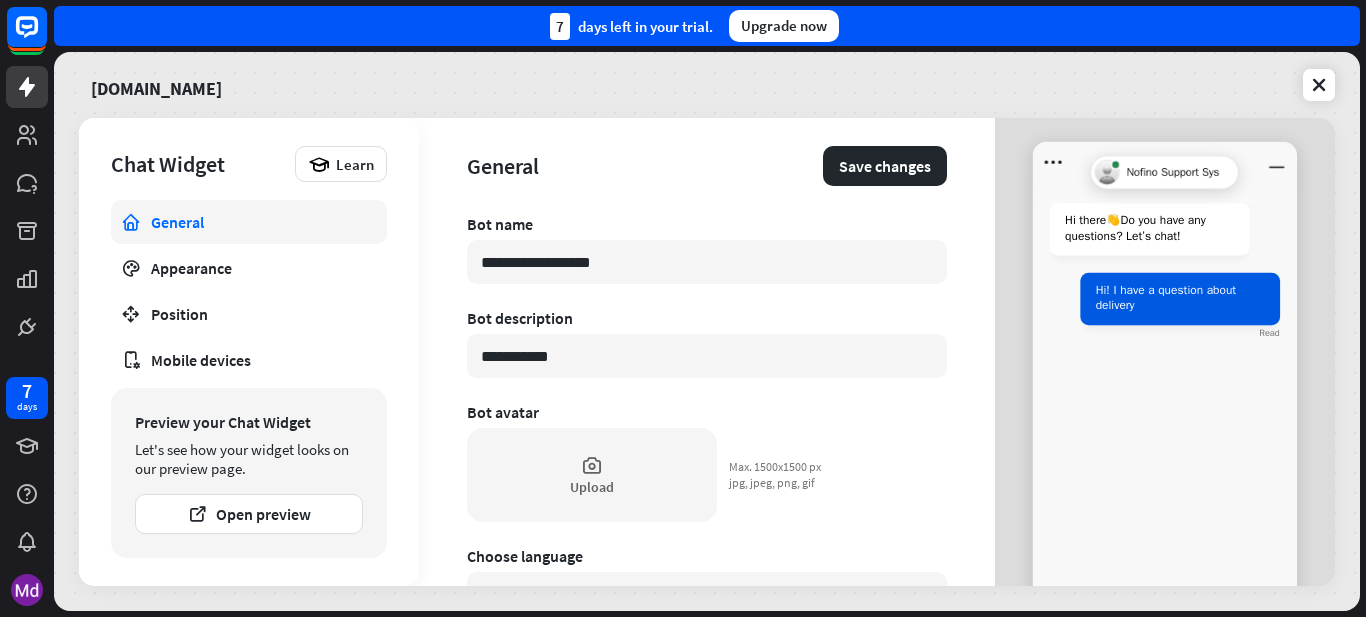 type on "*" 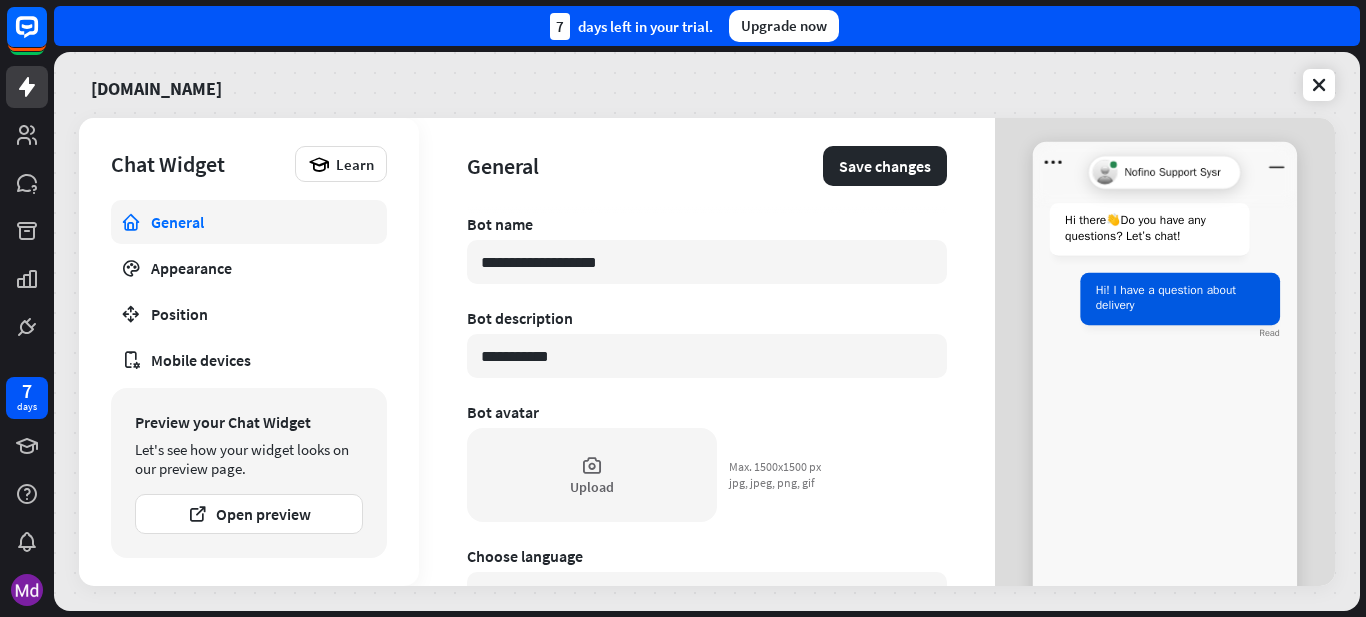 type on "*" 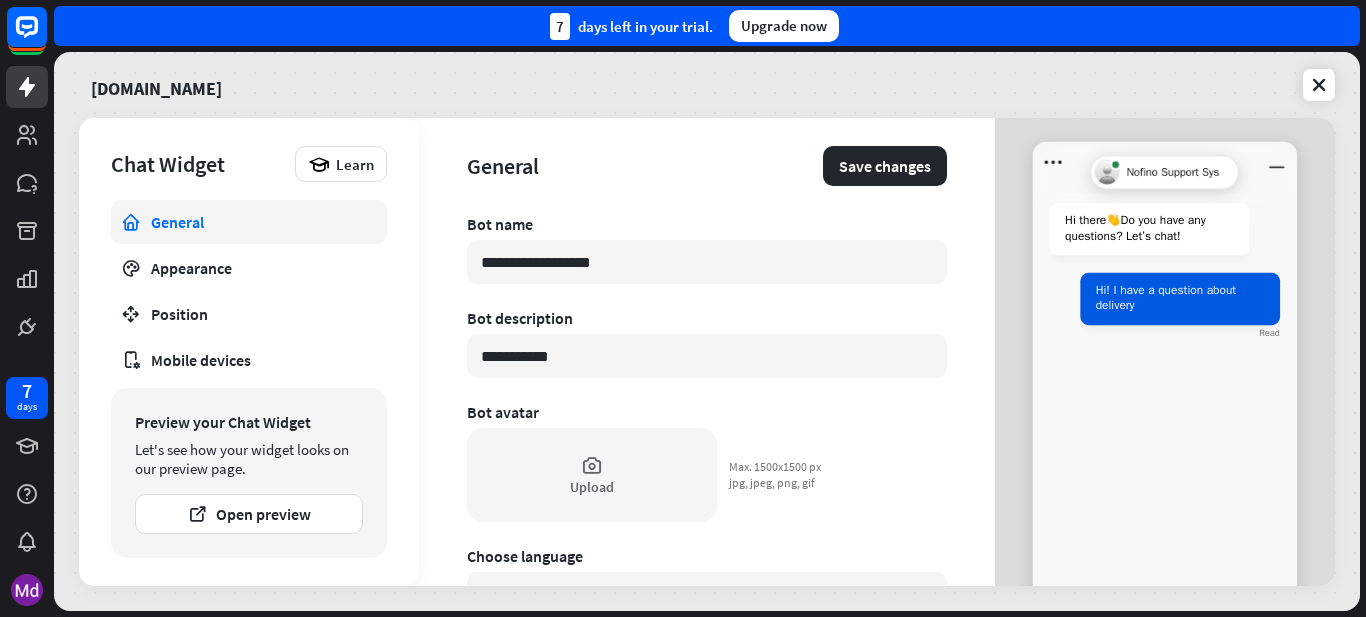 type on "*" 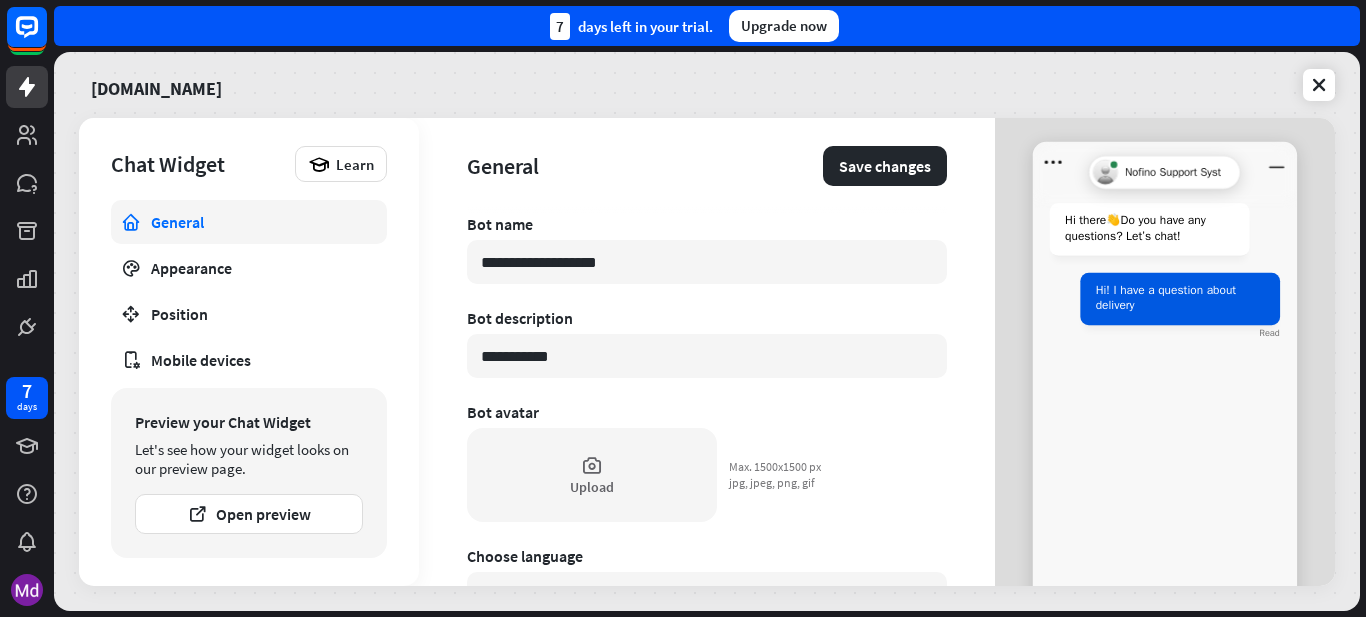 type on "*" 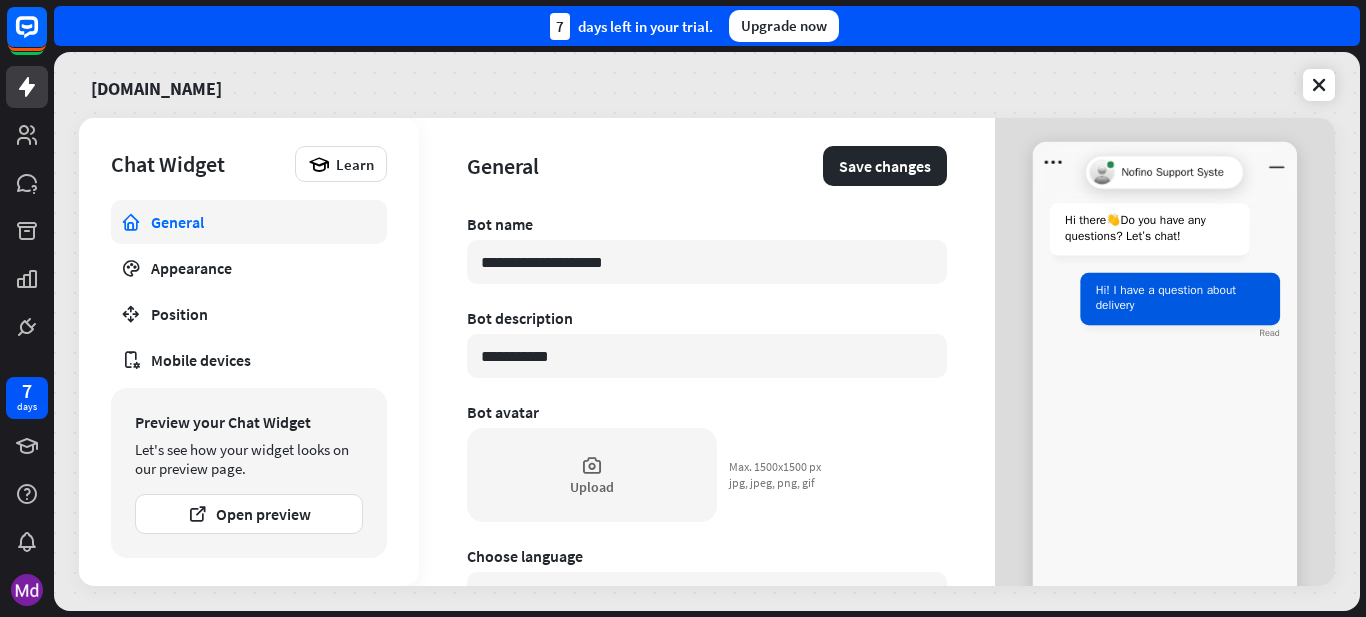 type on "*" 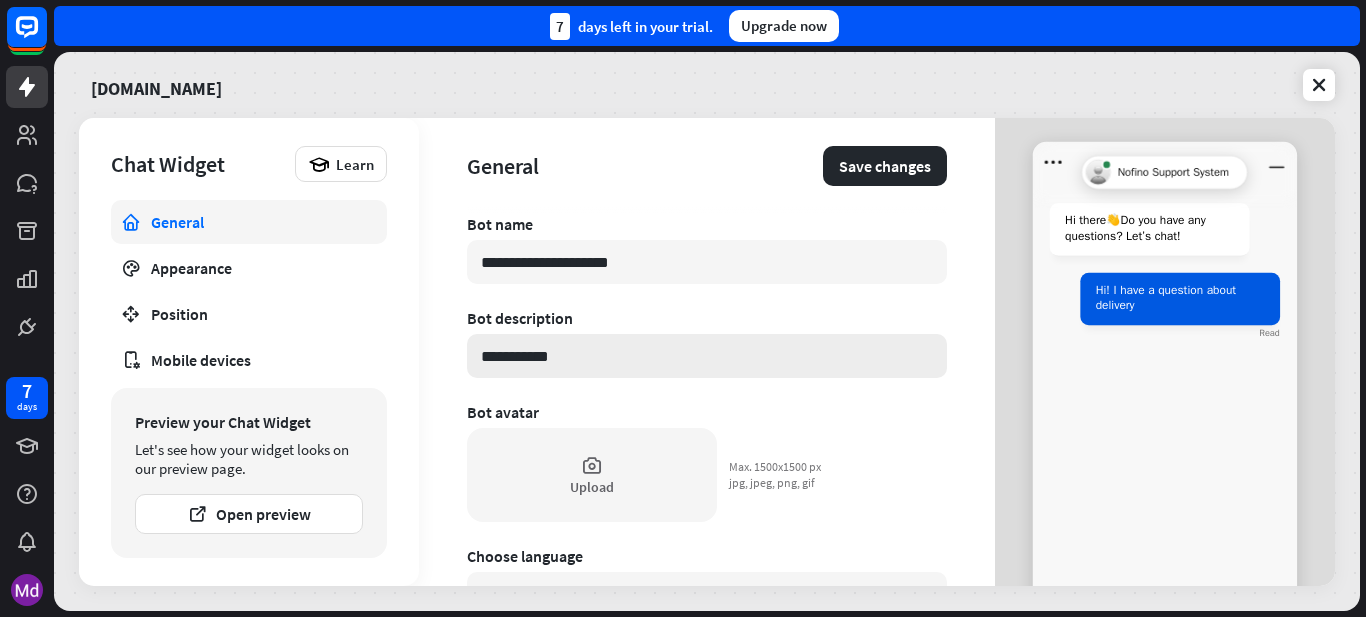 scroll, scrollTop: 100, scrollLeft: 0, axis: vertical 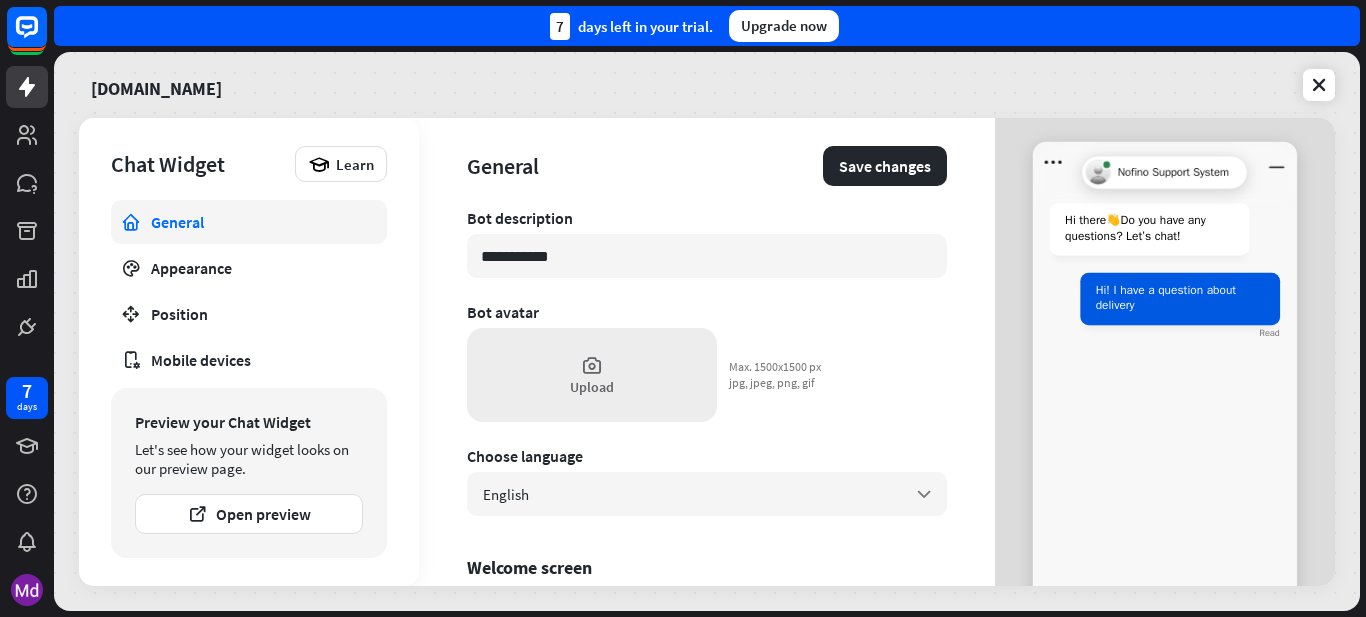type on "**********" 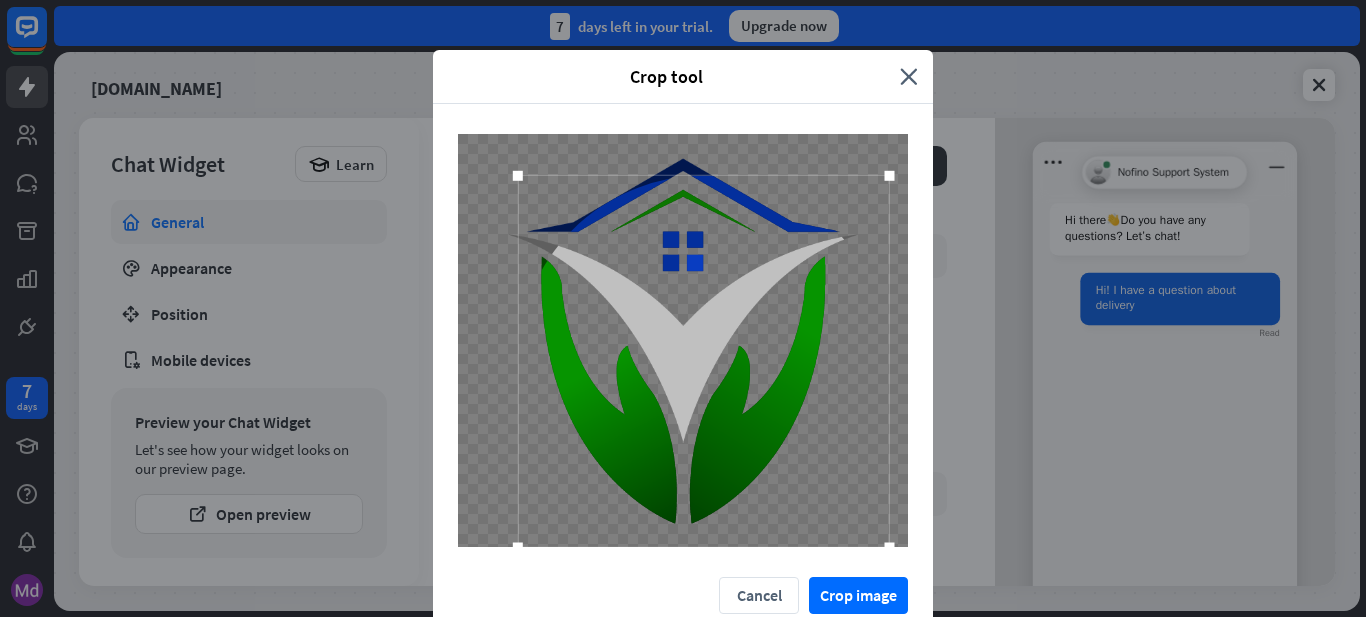 drag, startPoint x: 843, startPoint y: 512, endPoint x: 888, endPoint y: 545, distance: 55.803226 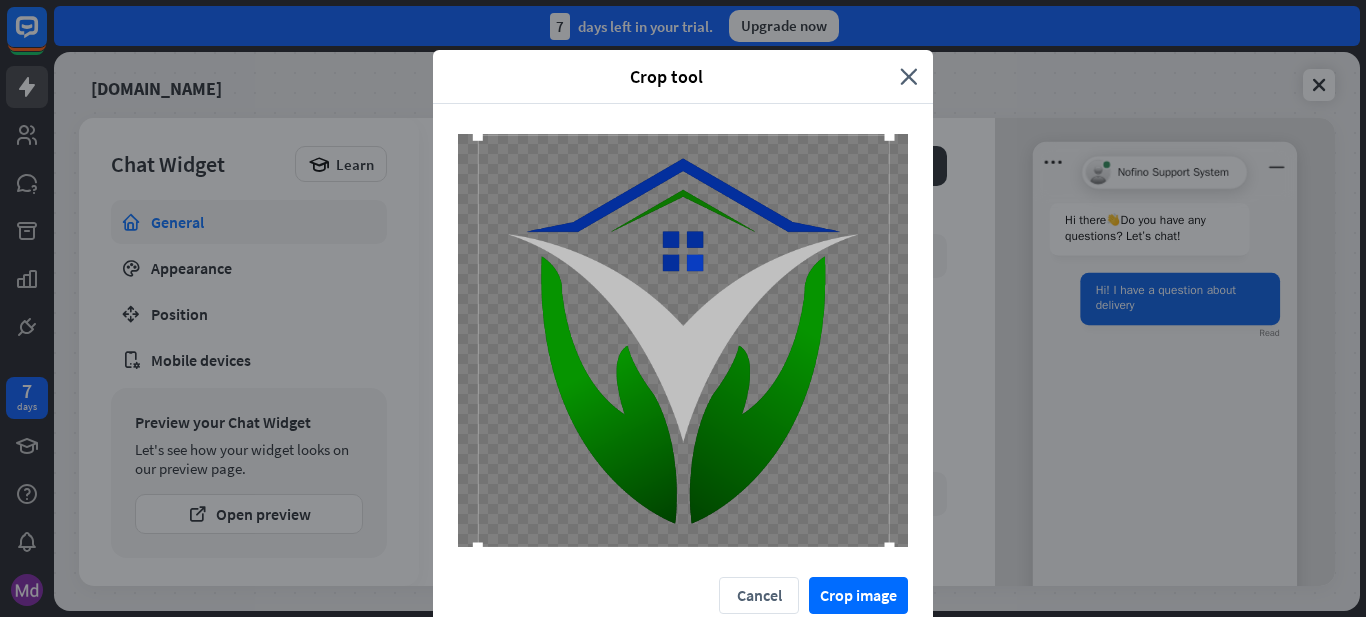 drag, startPoint x: 512, startPoint y: 175, endPoint x: 472, endPoint y: 139, distance: 53.814495 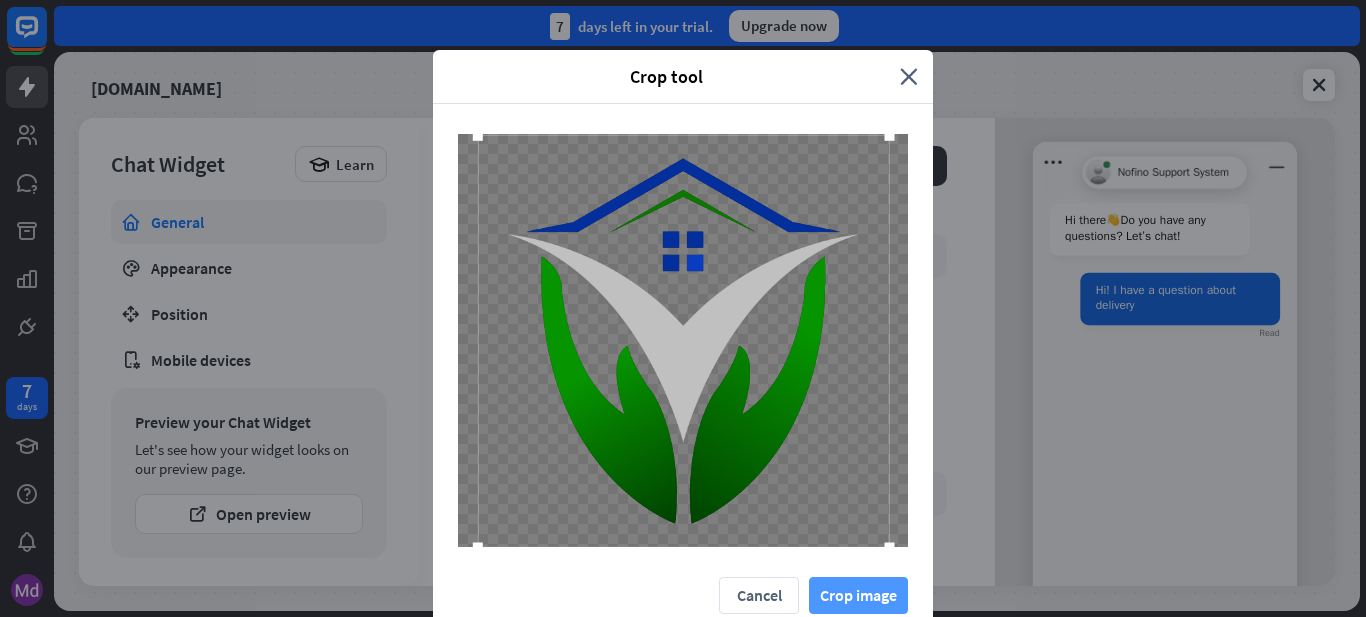 click on "Crop image" at bounding box center [858, 595] 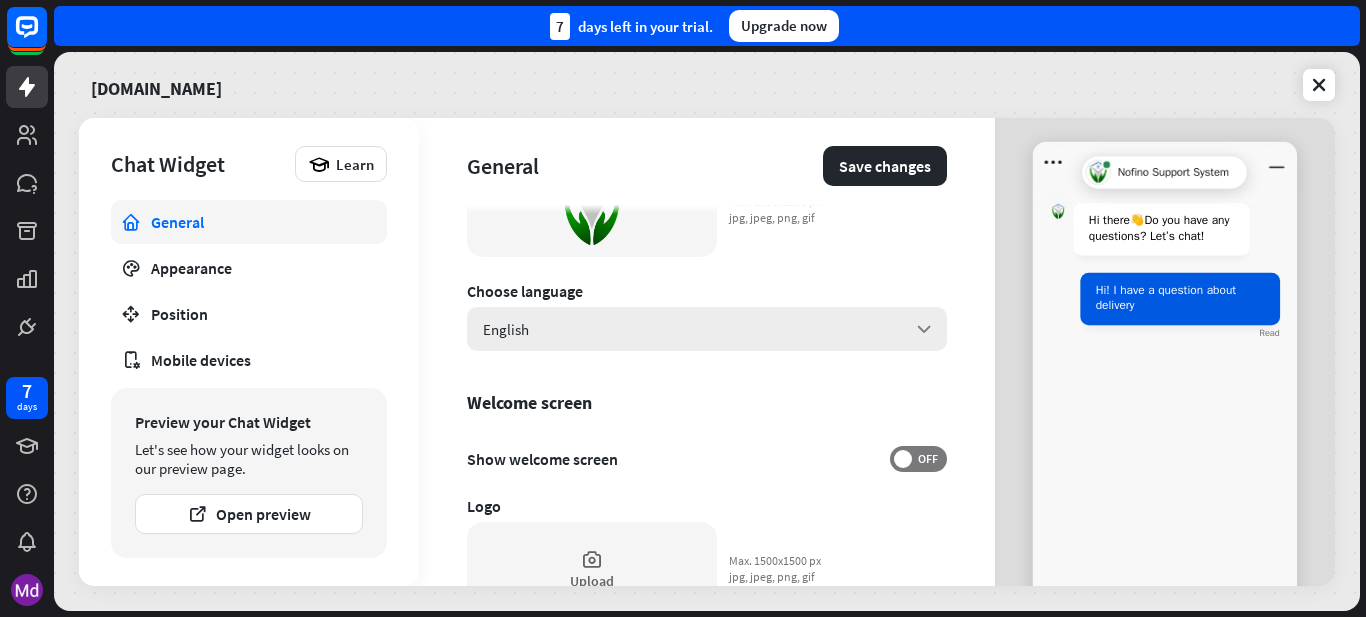 scroll, scrollTop: 300, scrollLeft: 0, axis: vertical 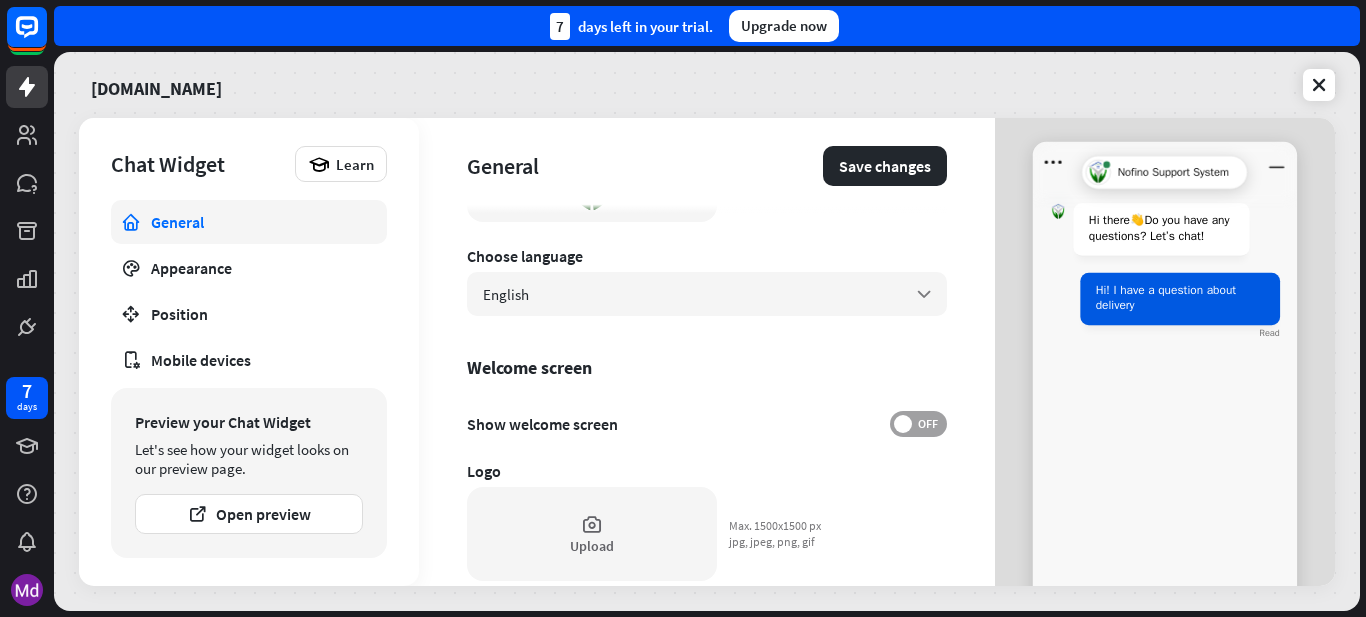 click on "OFF" at bounding box center [927, 424] 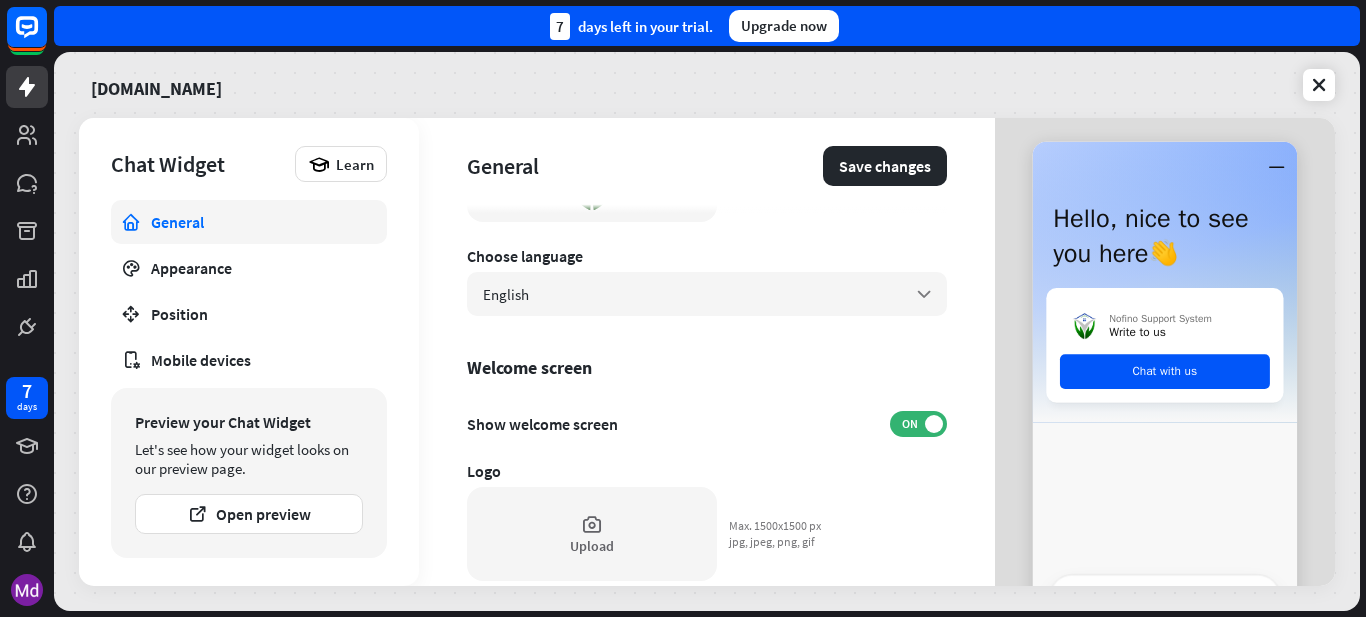 scroll, scrollTop: 400, scrollLeft: 0, axis: vertical 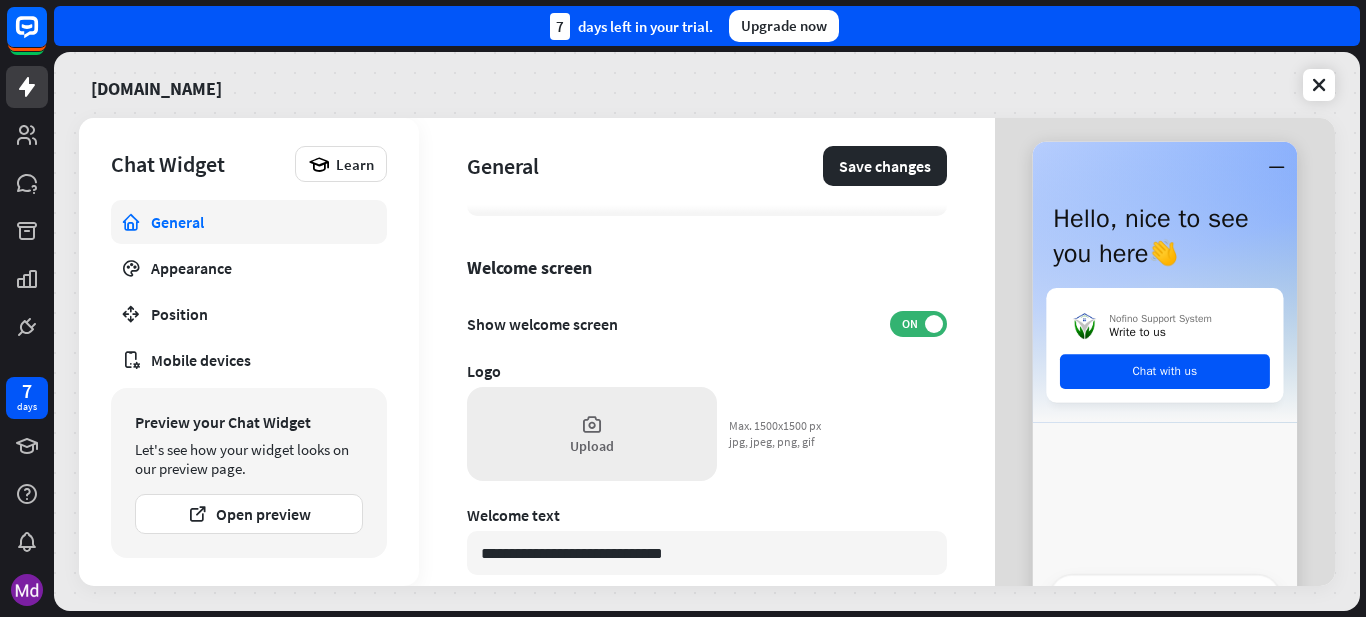 click on "Upload" at bounding box center [592, 434] 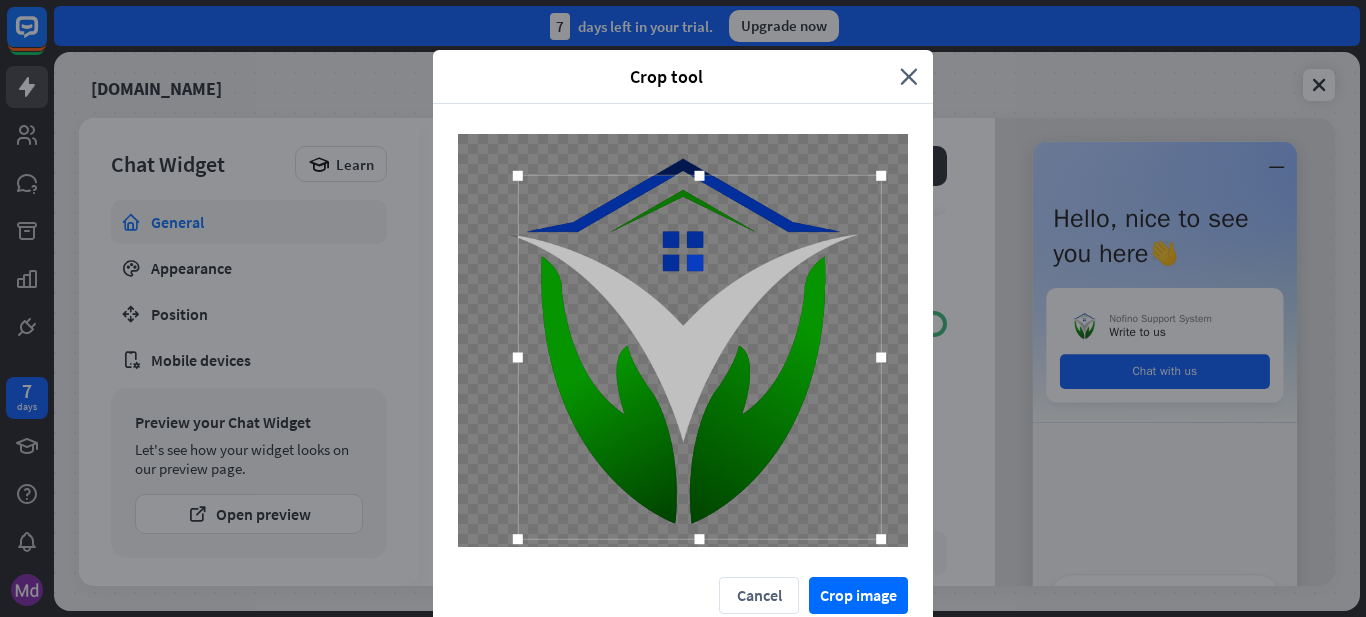 drag, startPoint x: 838, startPoint y: 507, endPoint x: 871, endPoint y: 530, distance: 40.22437 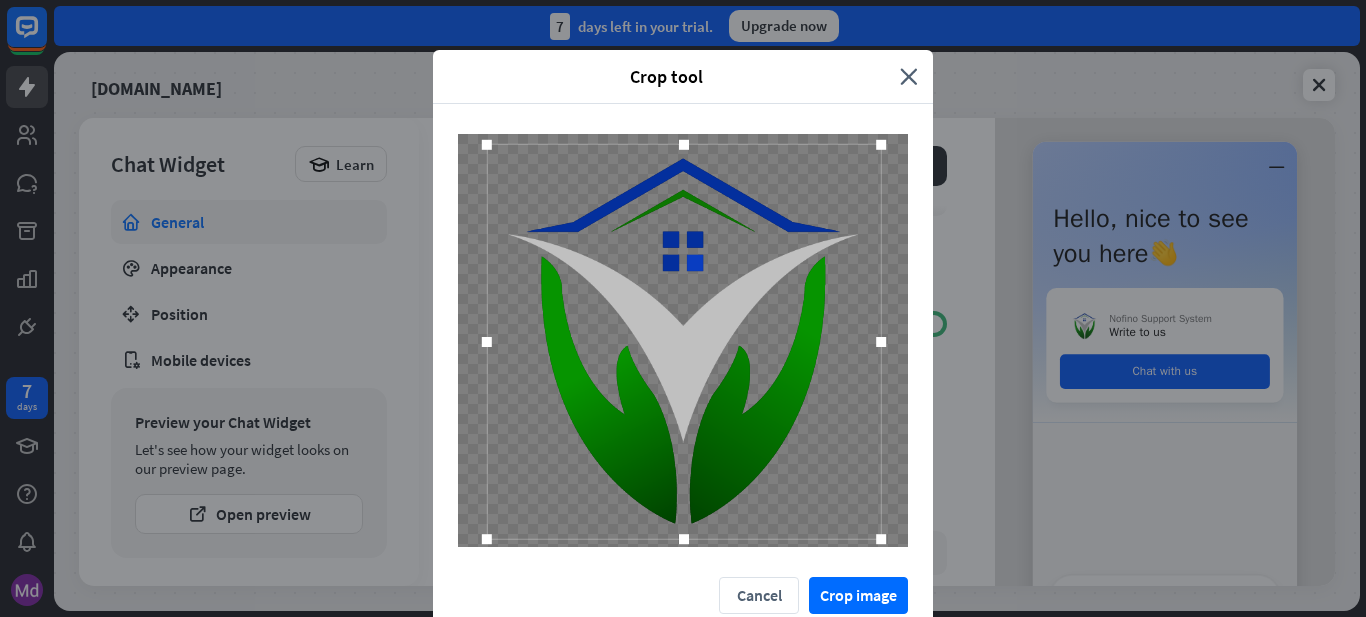 drag, startPoint x: 515, startPoint y: 177, endPoint x: 484, endPoint y: 142, distance: 46.75468 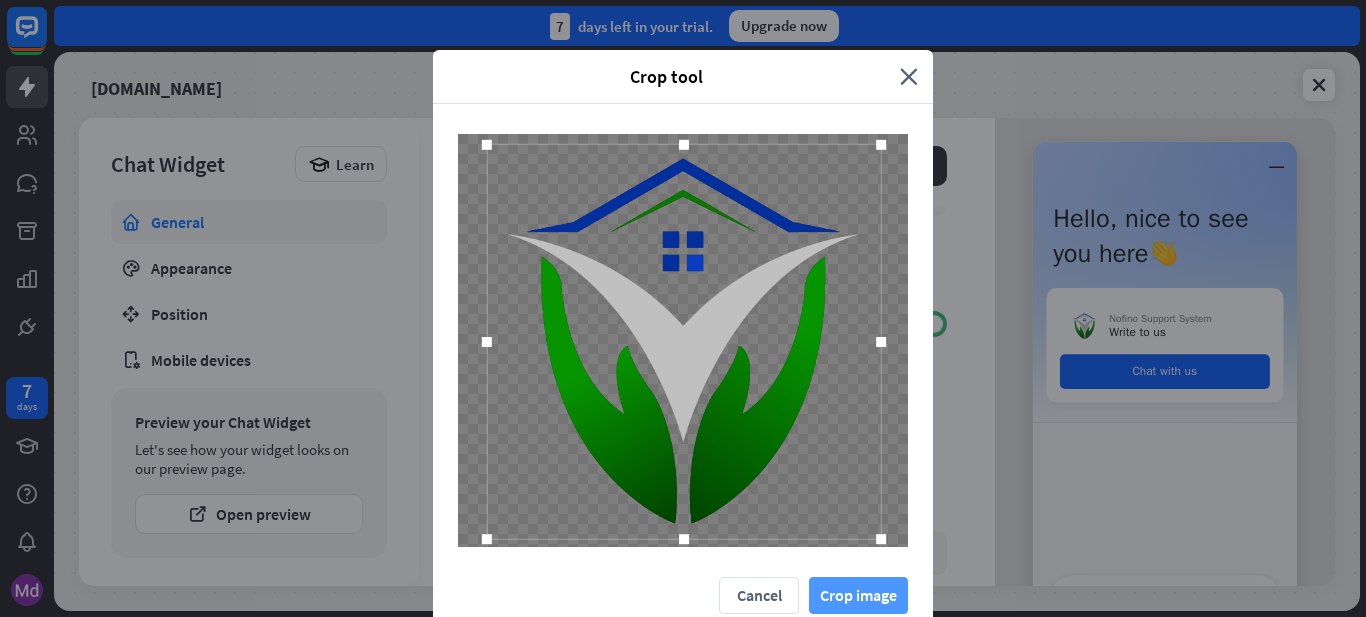 click on "Crop image" at bounding box center (858, 595) 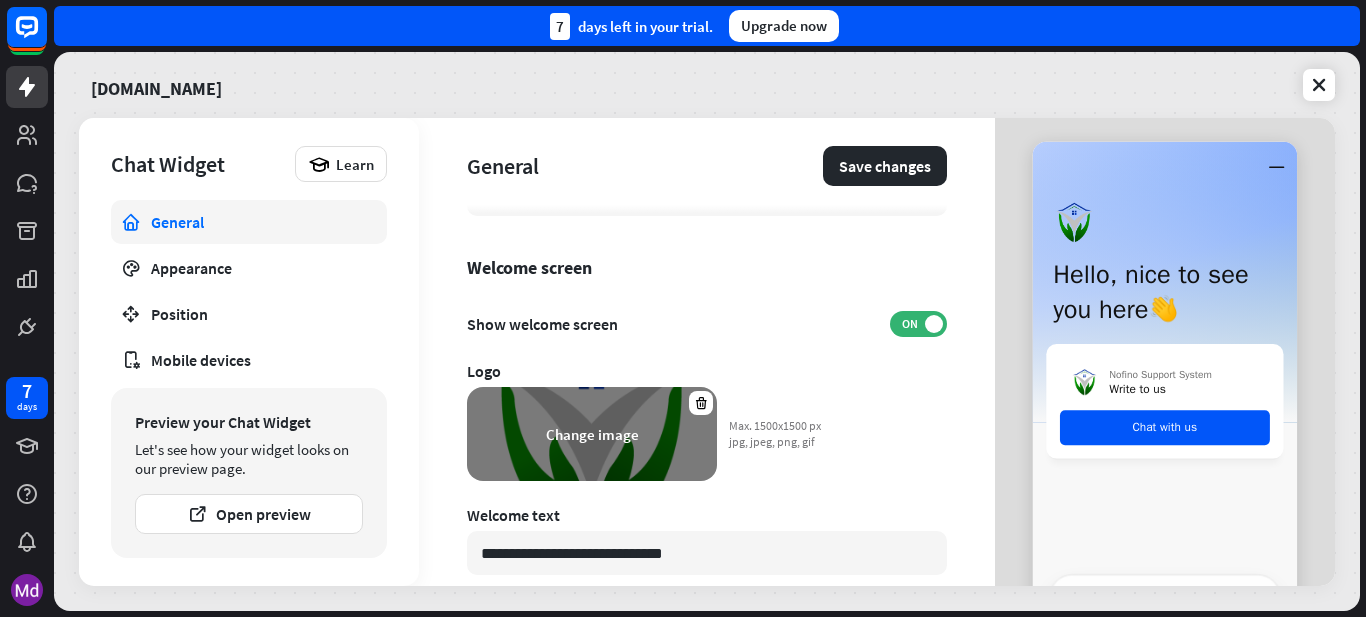 click on "Change image" at bounding box center [592, 434] 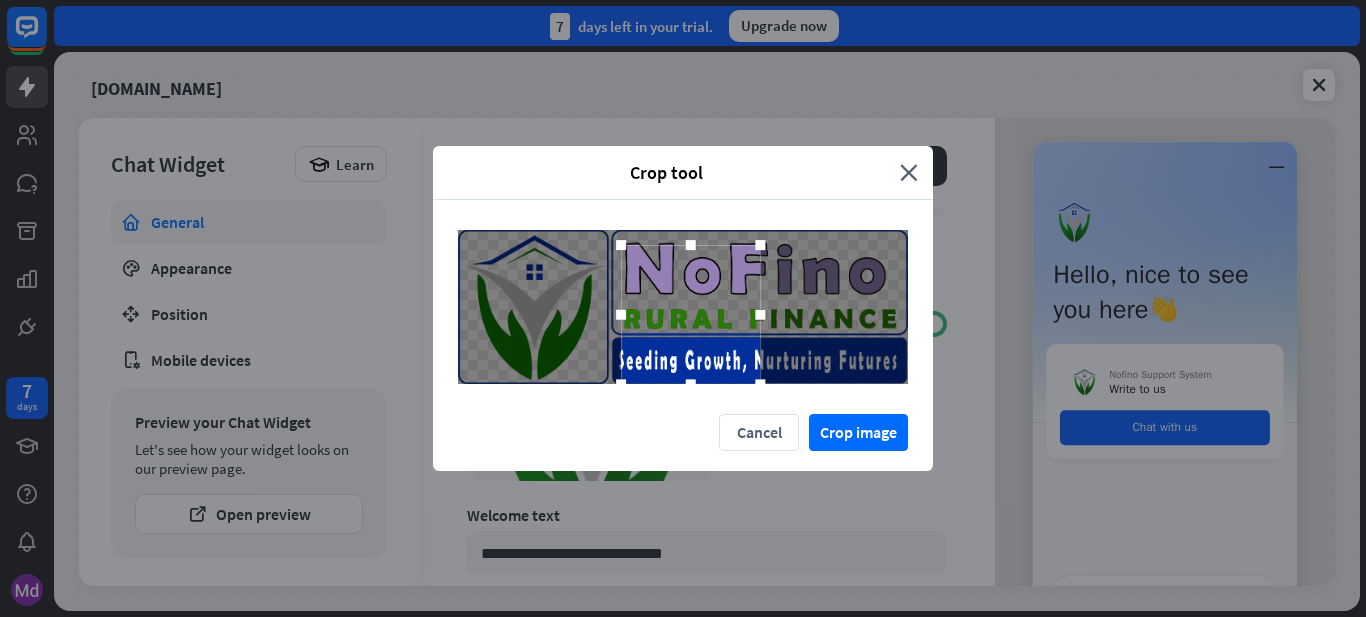 drag, startPoint x: 774, startPoint y: 387, endPoint x: 824, endPoint y: 407, distance: 53.851646 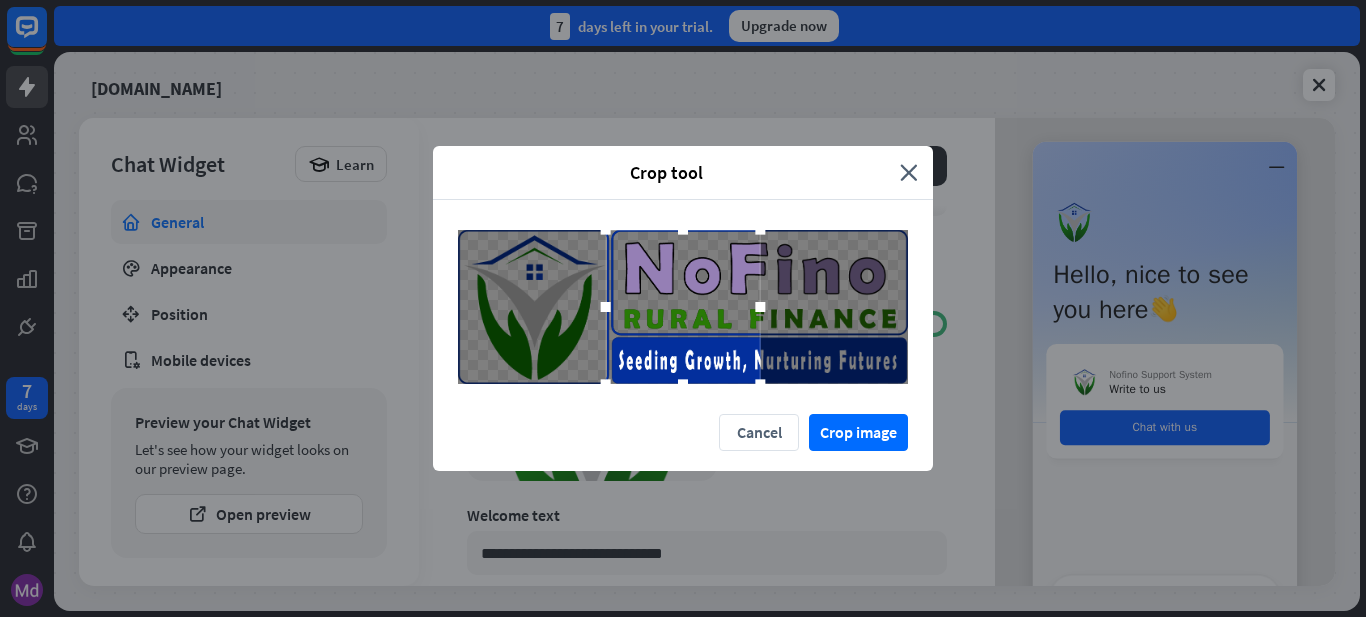drag, startPoint x: 619, startPoint y: 247, endPoint x: 543, endPoint y: 206, distance: 86.35392 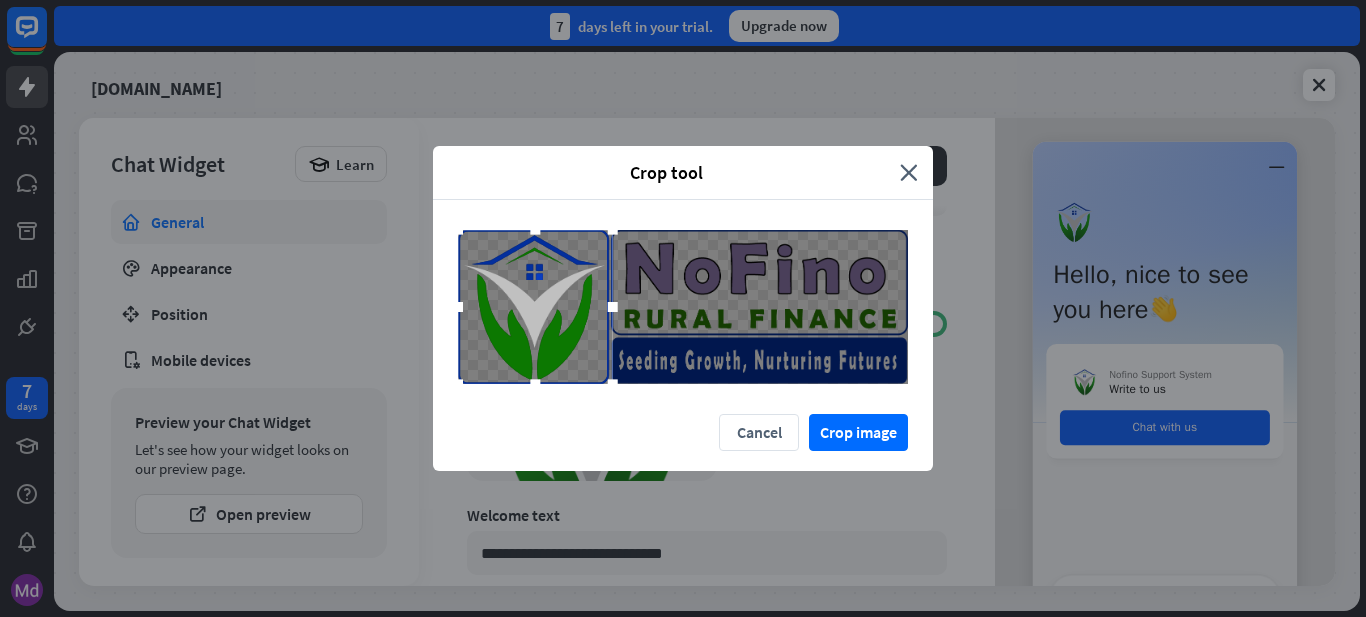 drag, startPoint x: 673, startPoint y: 302, endPoint x: 517, endPoint y: 285, distance: 156.92355 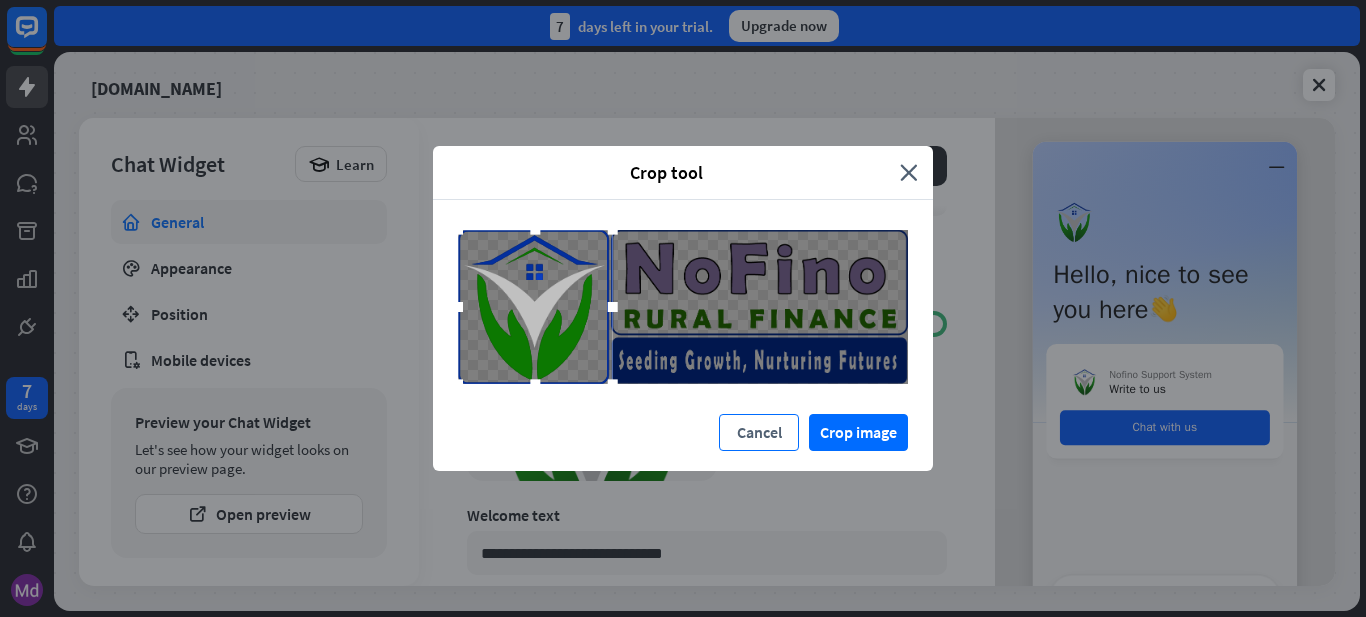 click on "Cancel" at bounding box center [759, 432] 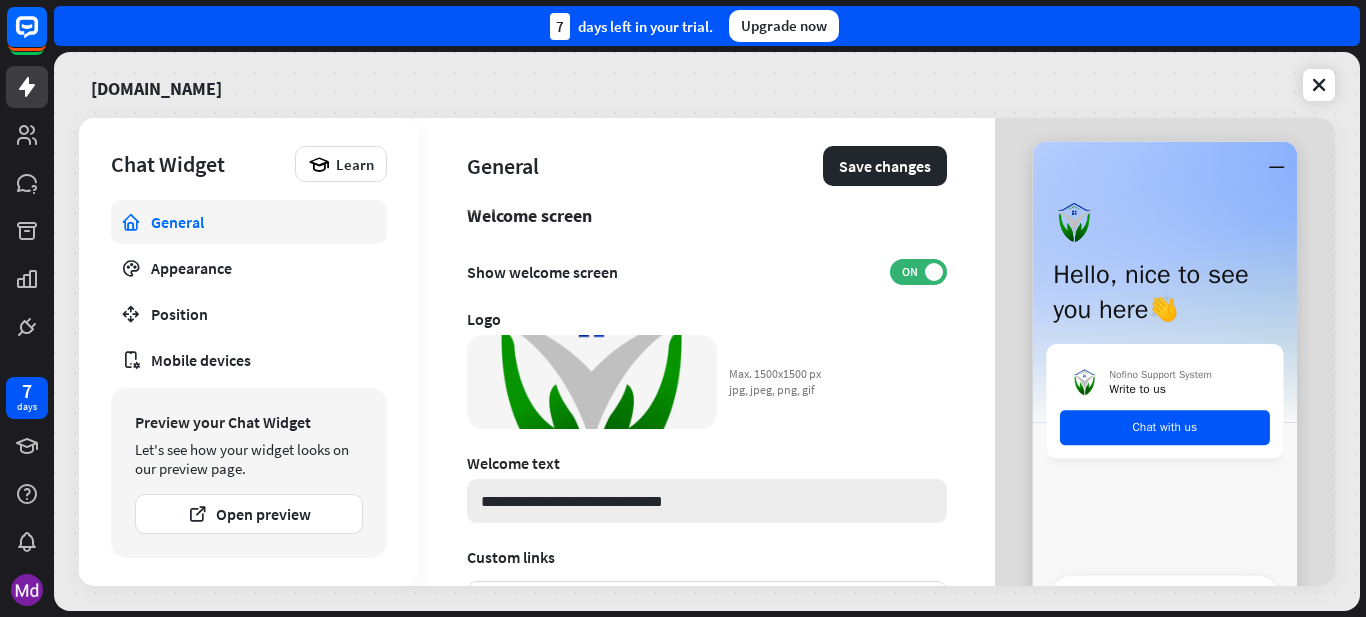 scroll, scrollTop: 500, scrollLeft: 0, axis: vertical 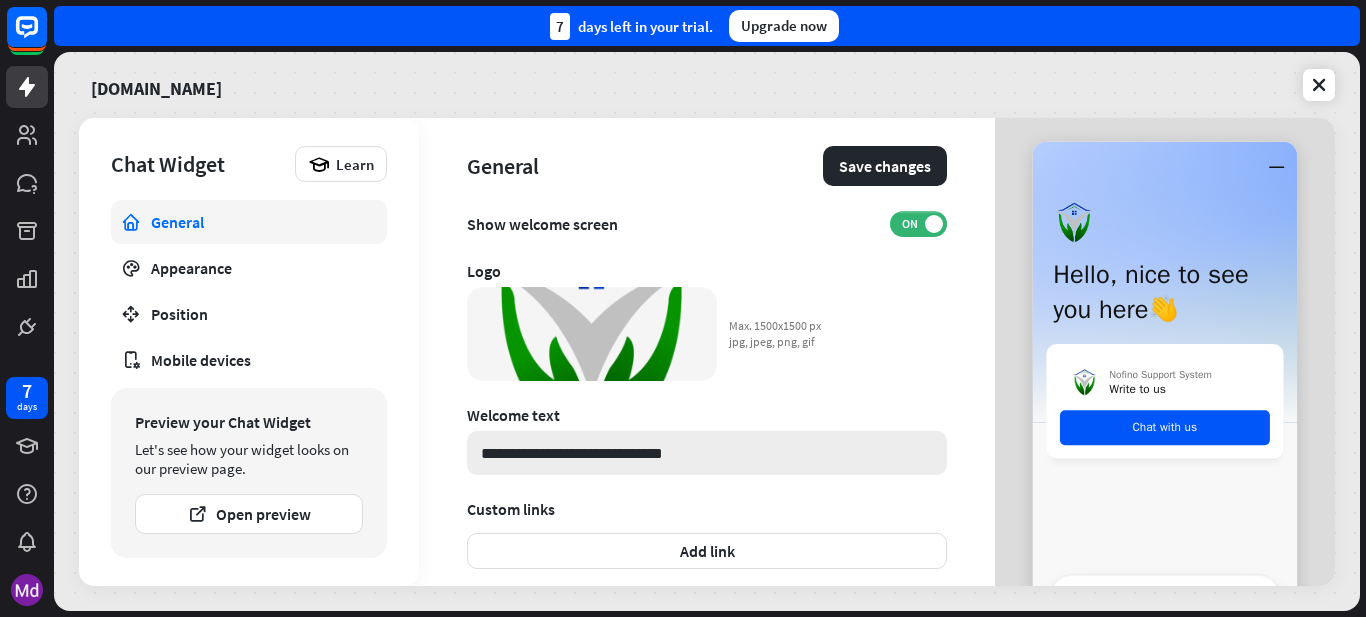 click on "**********" at bounding box center [707, 453] 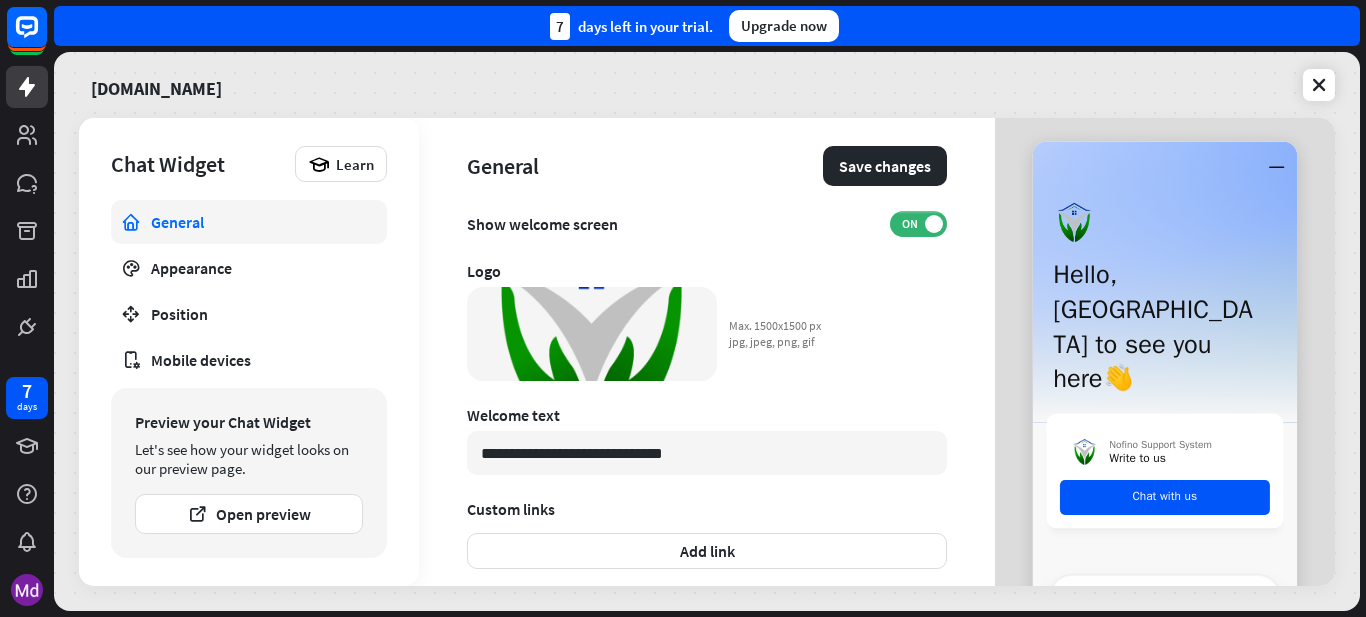 type on "**********" 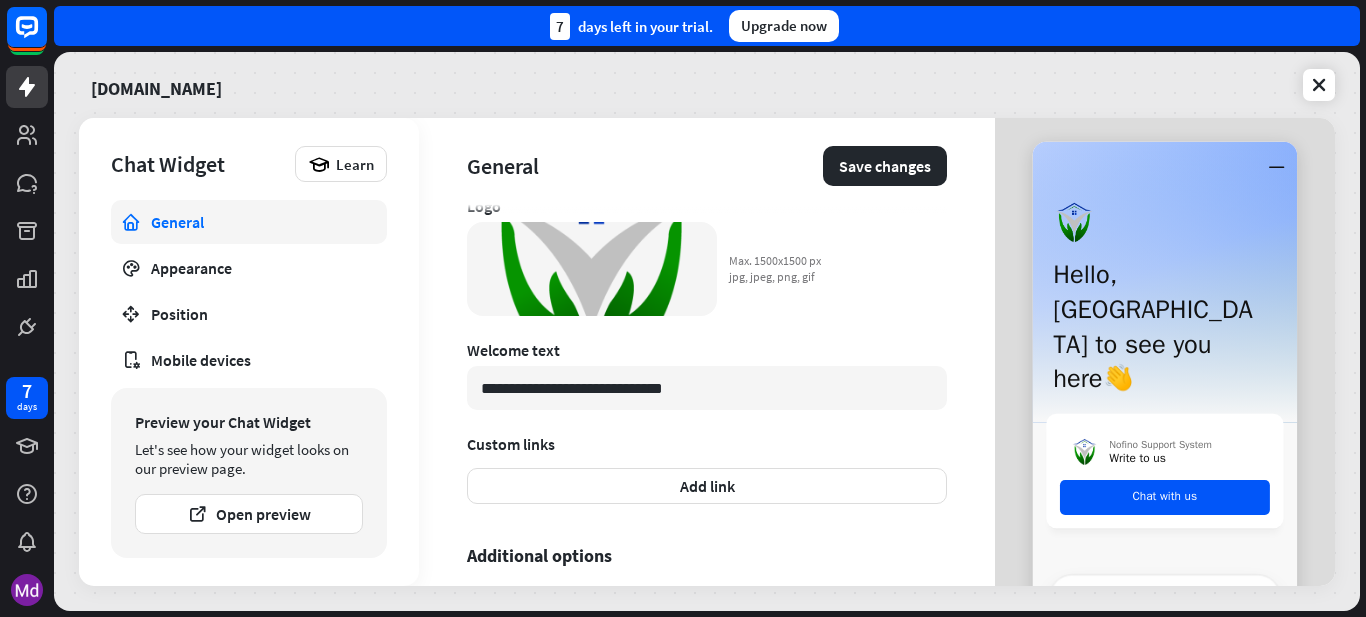 scroll, scrollTop: 600, scrollLeft: 0, axis: vertical 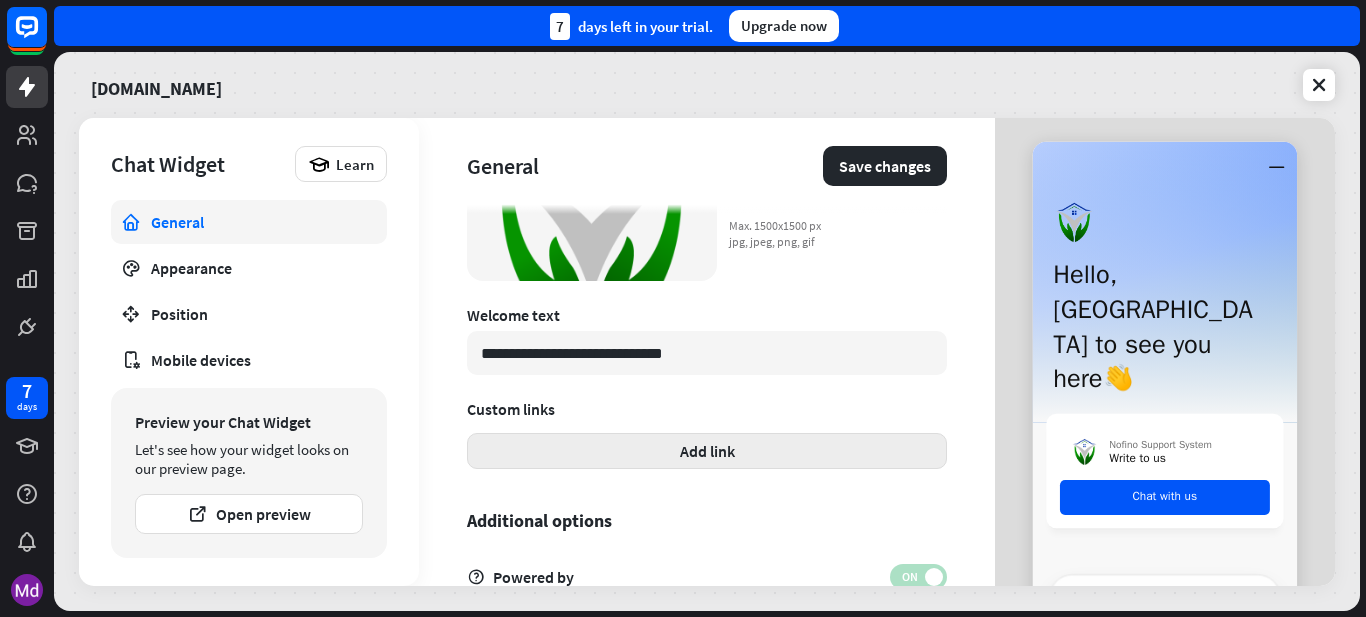click on "Add link" at bounding box center [707, 451] 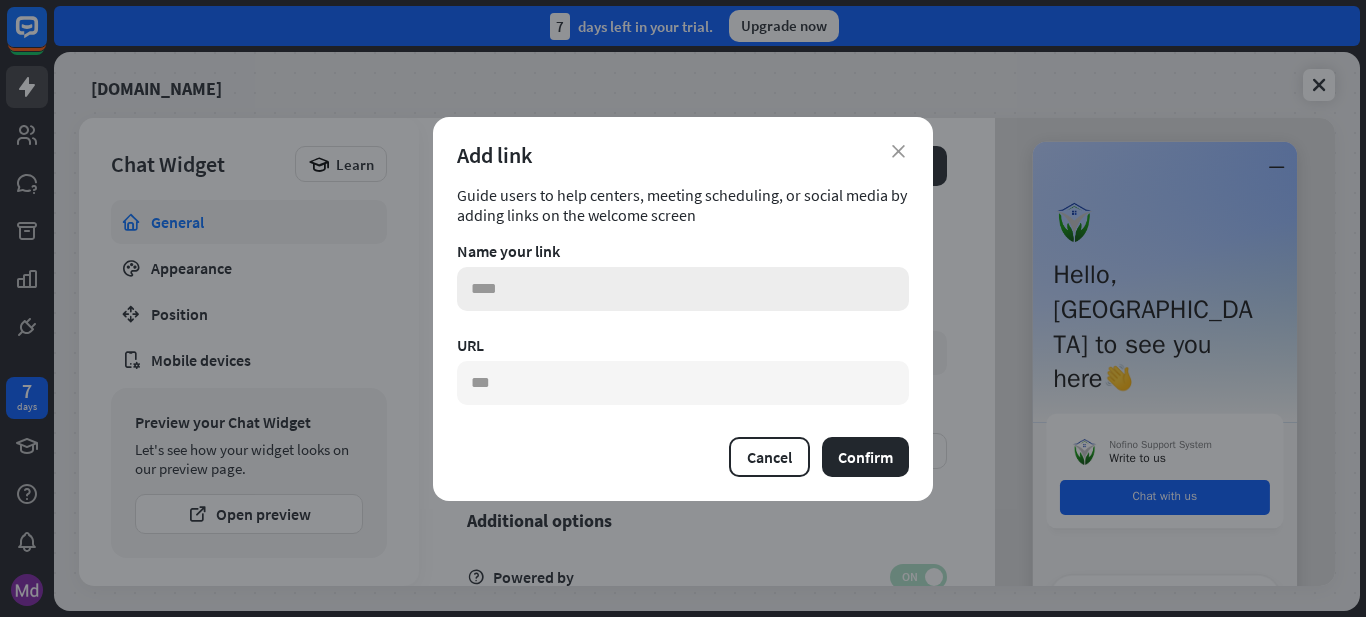 click at bounding box center (683, 289) 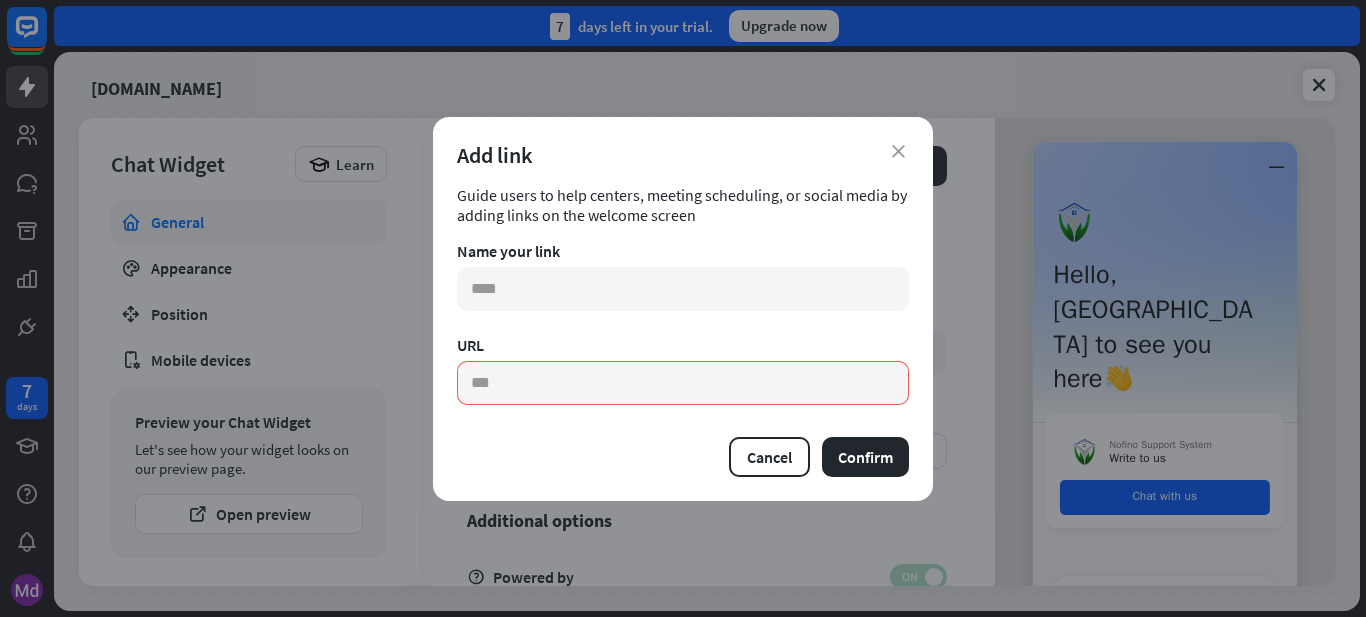 paste on "*******" 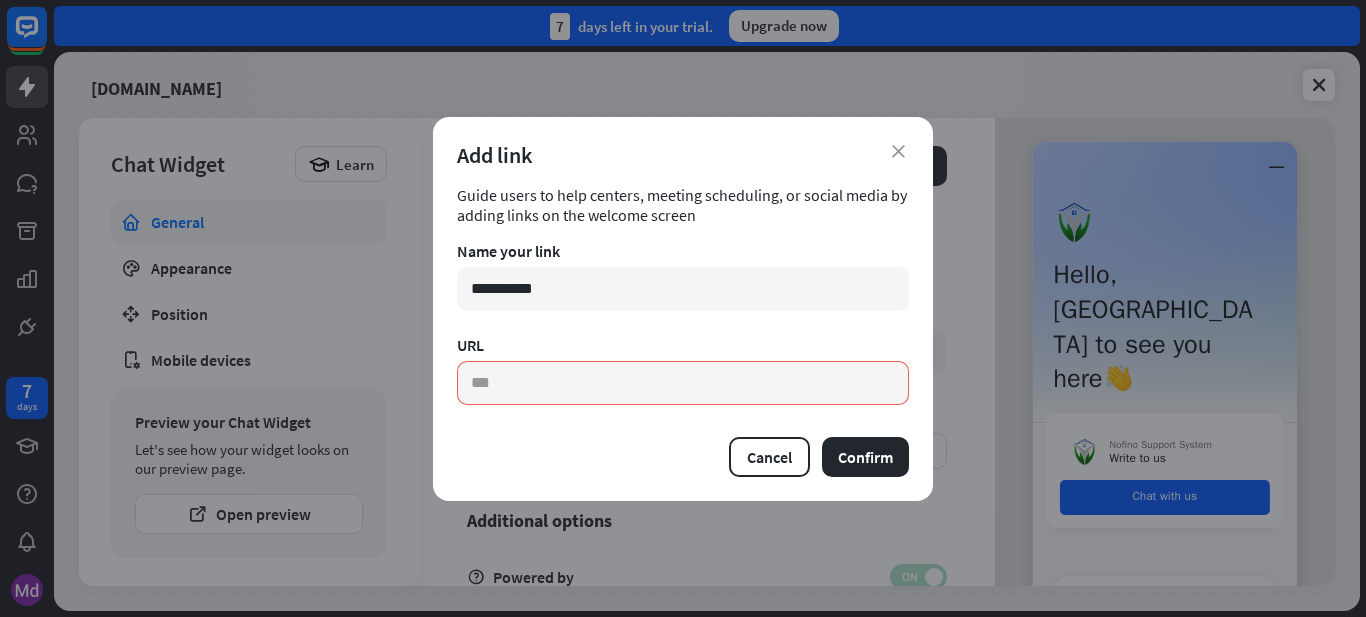 type on "**********" 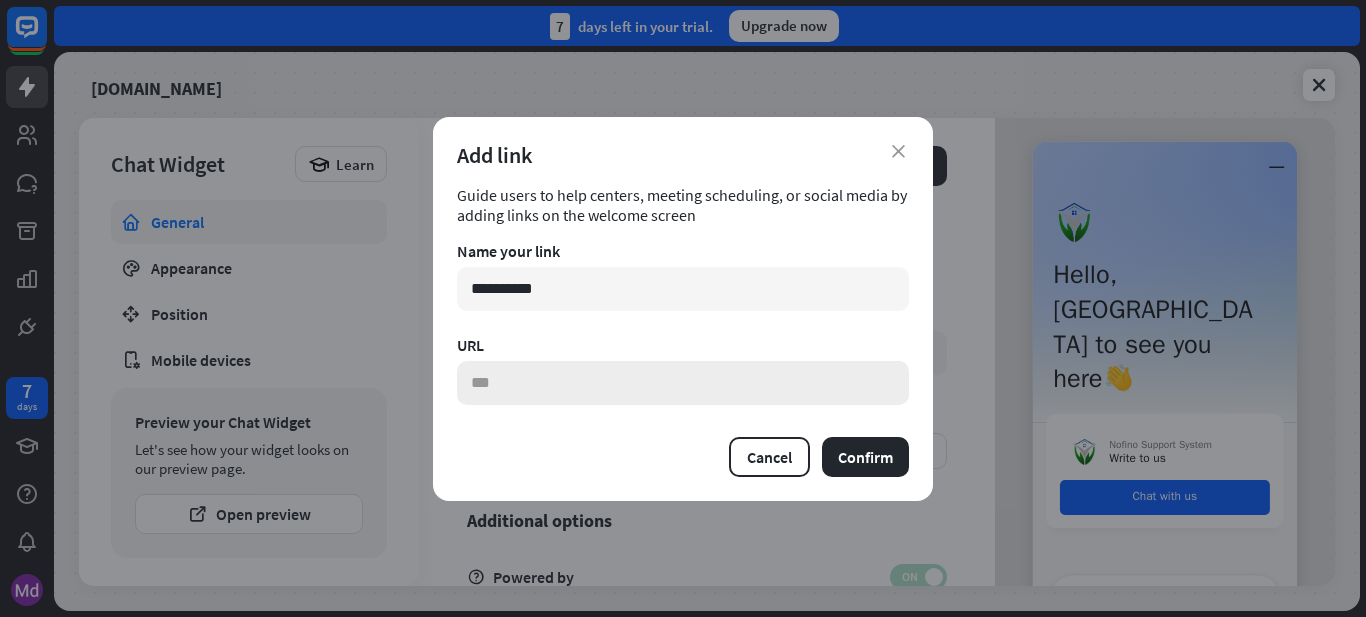 click at bounding box center [683, 383] 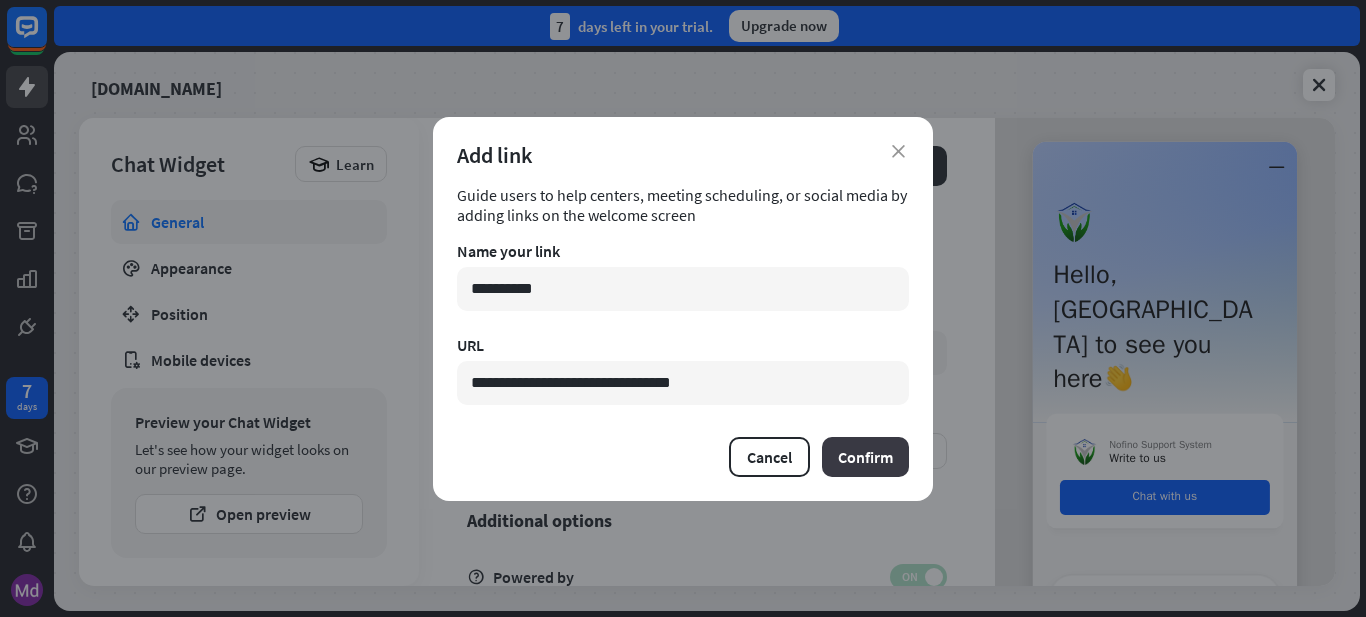 type on "**********" 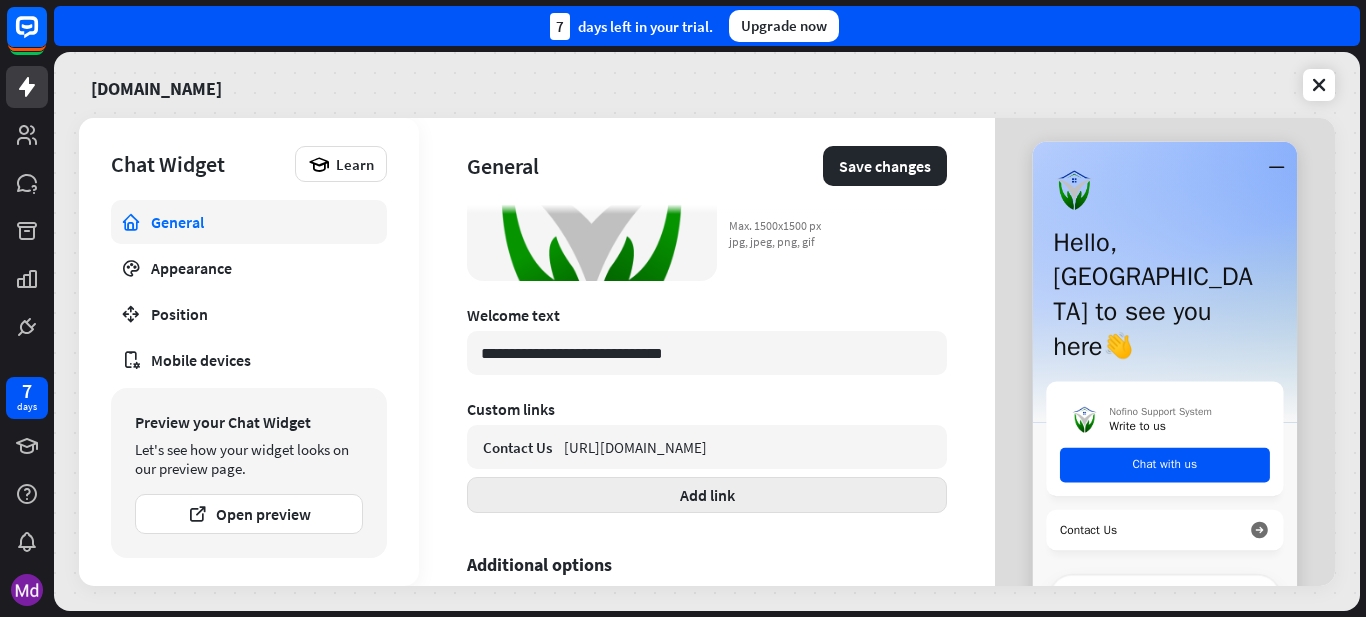 click on "Add link" at bounding box center (707, 495) 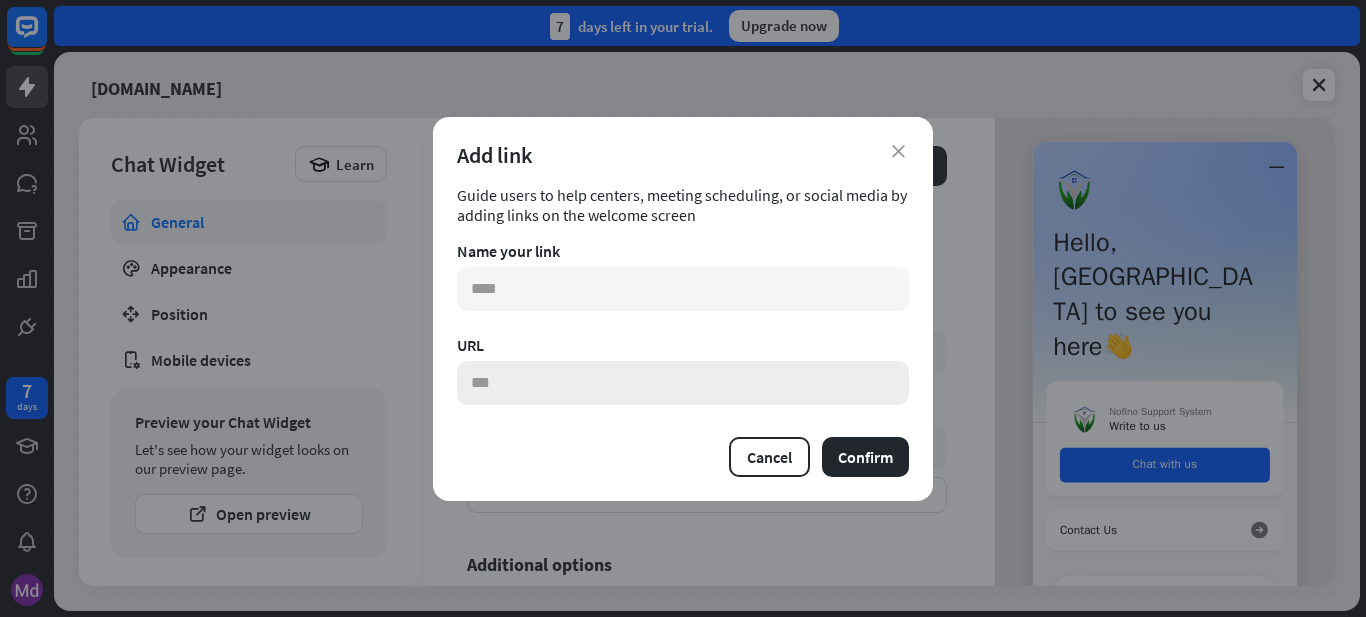 click at bounding box center (683, 383) 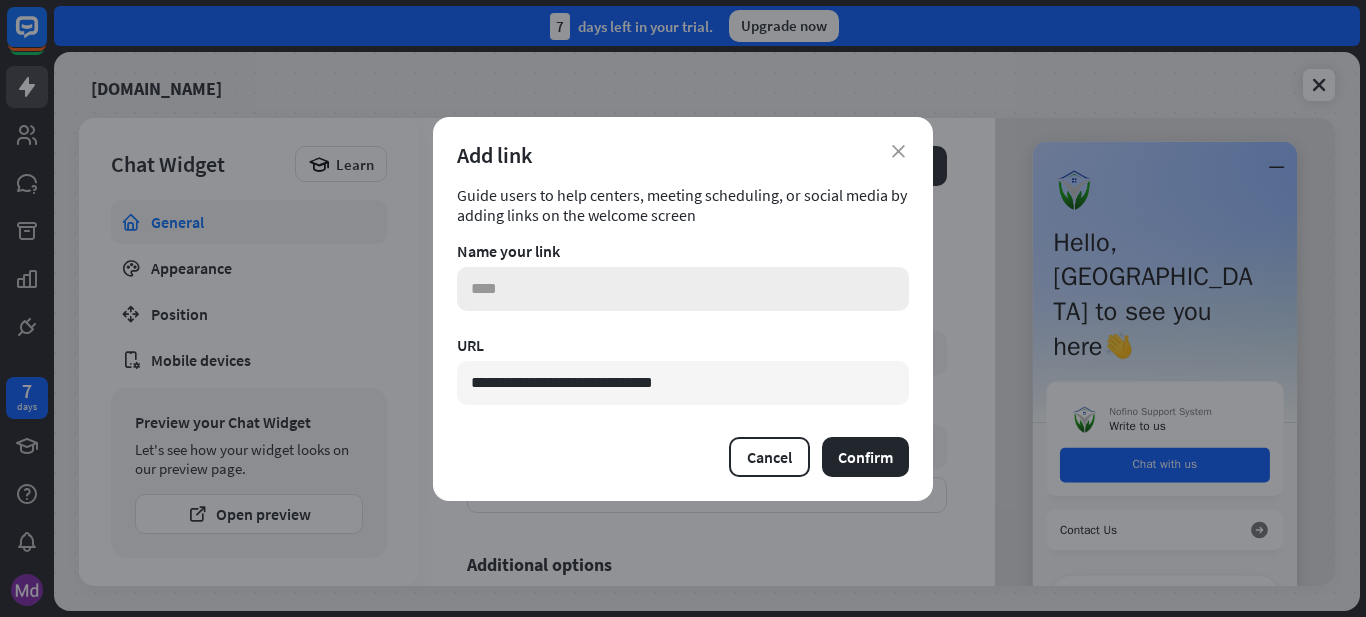 type on "**********" 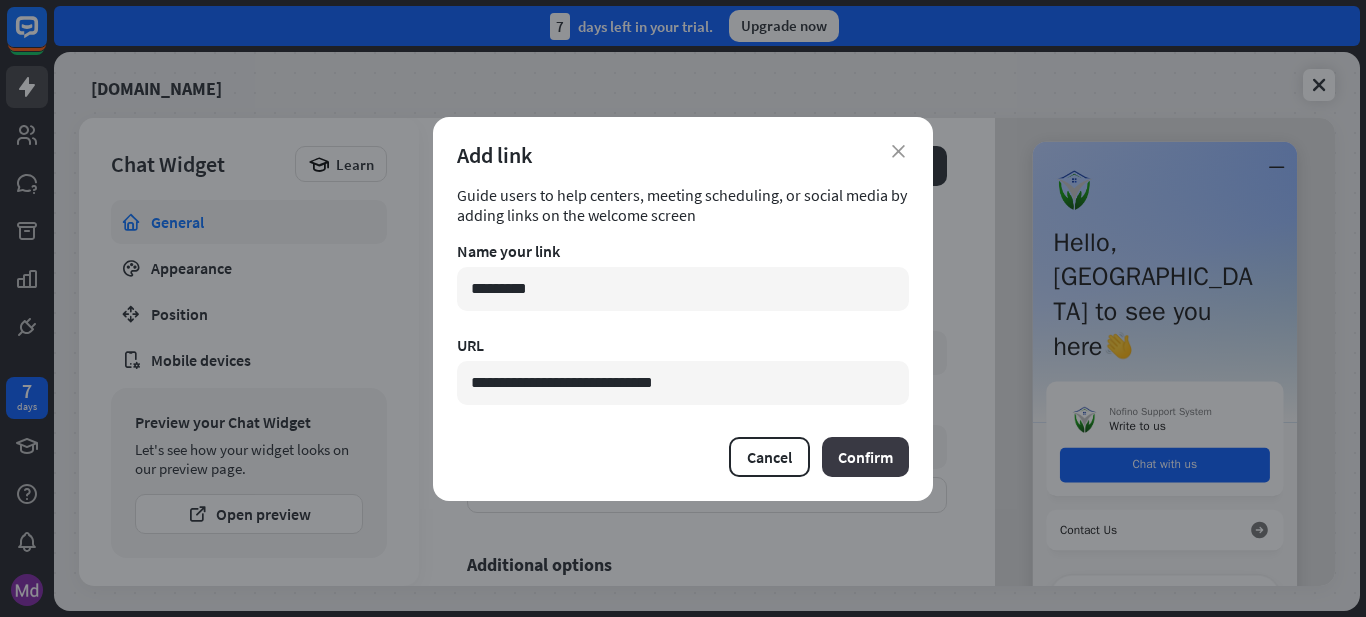 type on "*********" 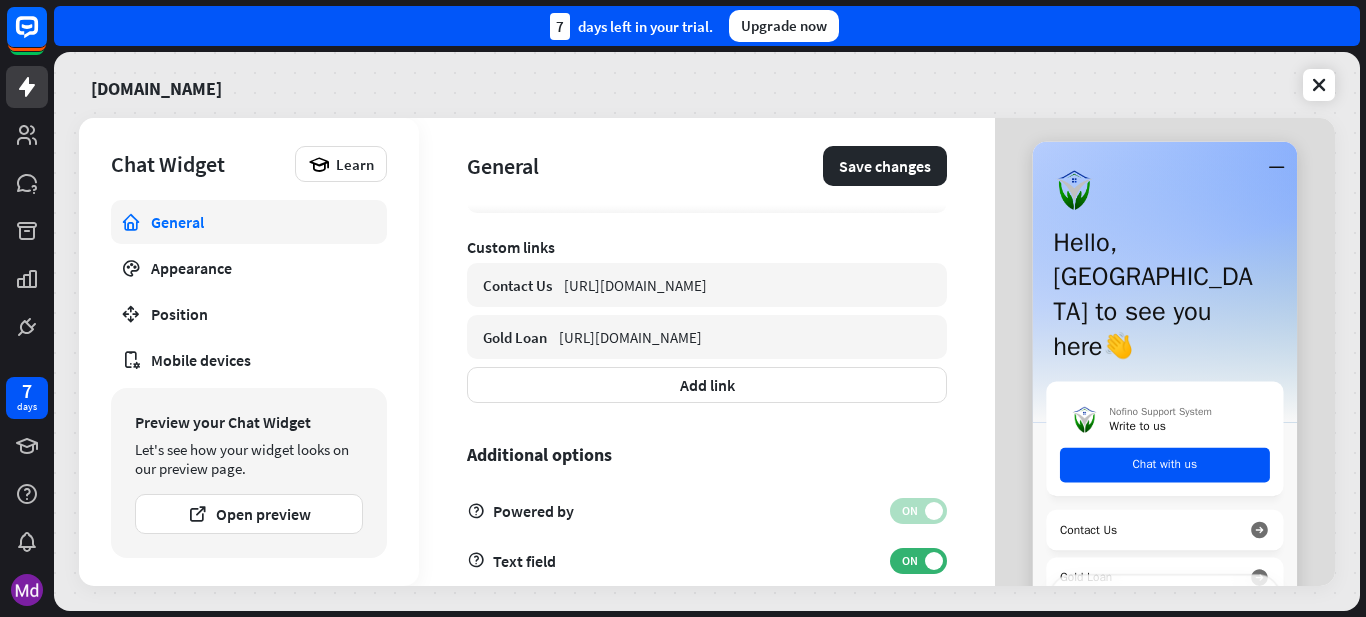 scroll, scrollTop: 796, scrollLeft: 0, axis: vertical 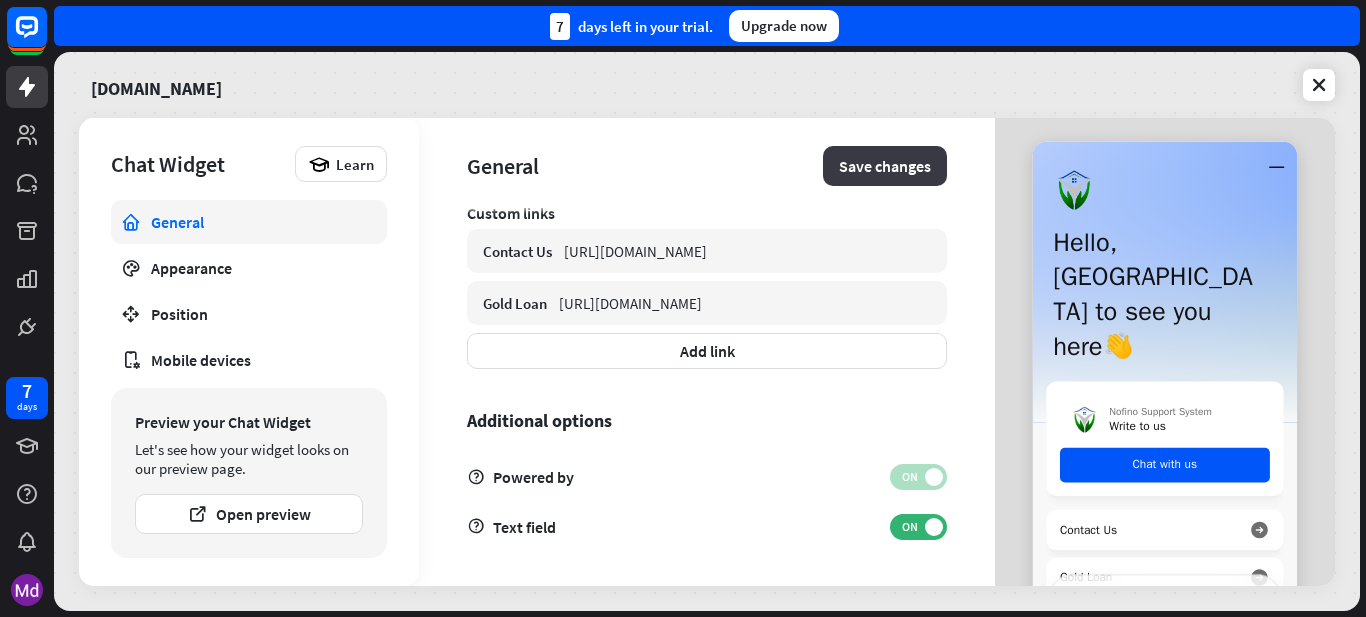 click on "Save changes" at bounding box center [885, 166] 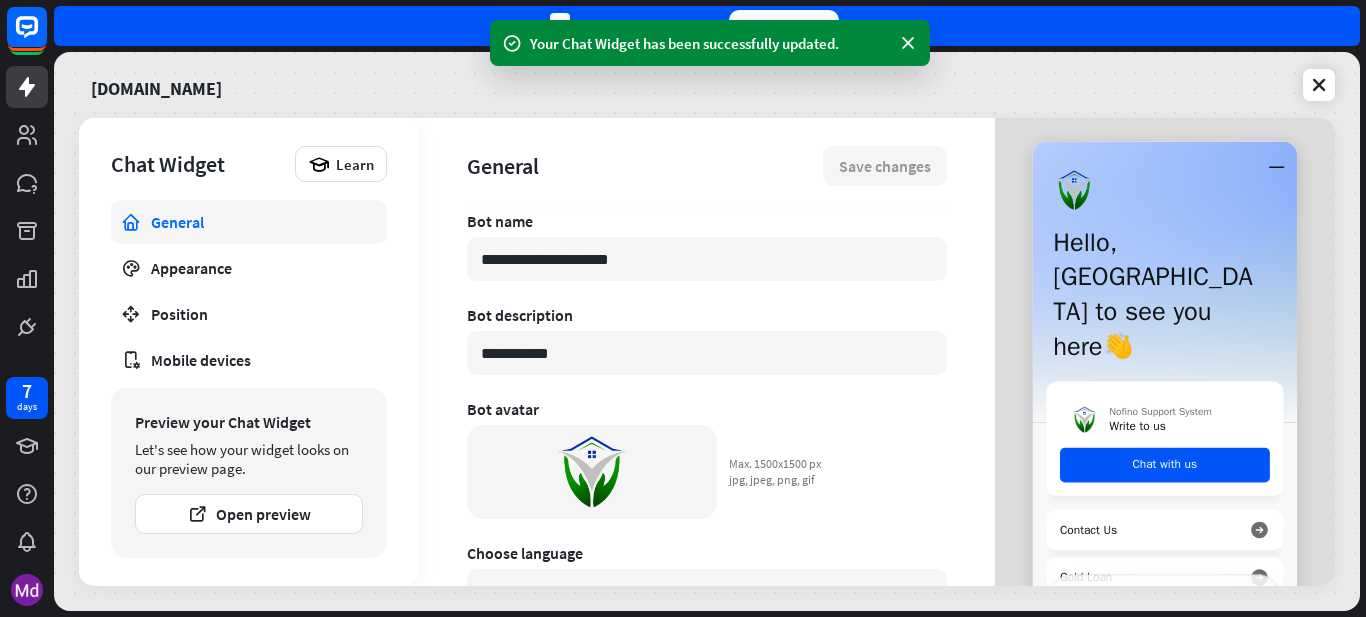 scroll, scrollTop: 0, scrollLeft: 0, axis: both 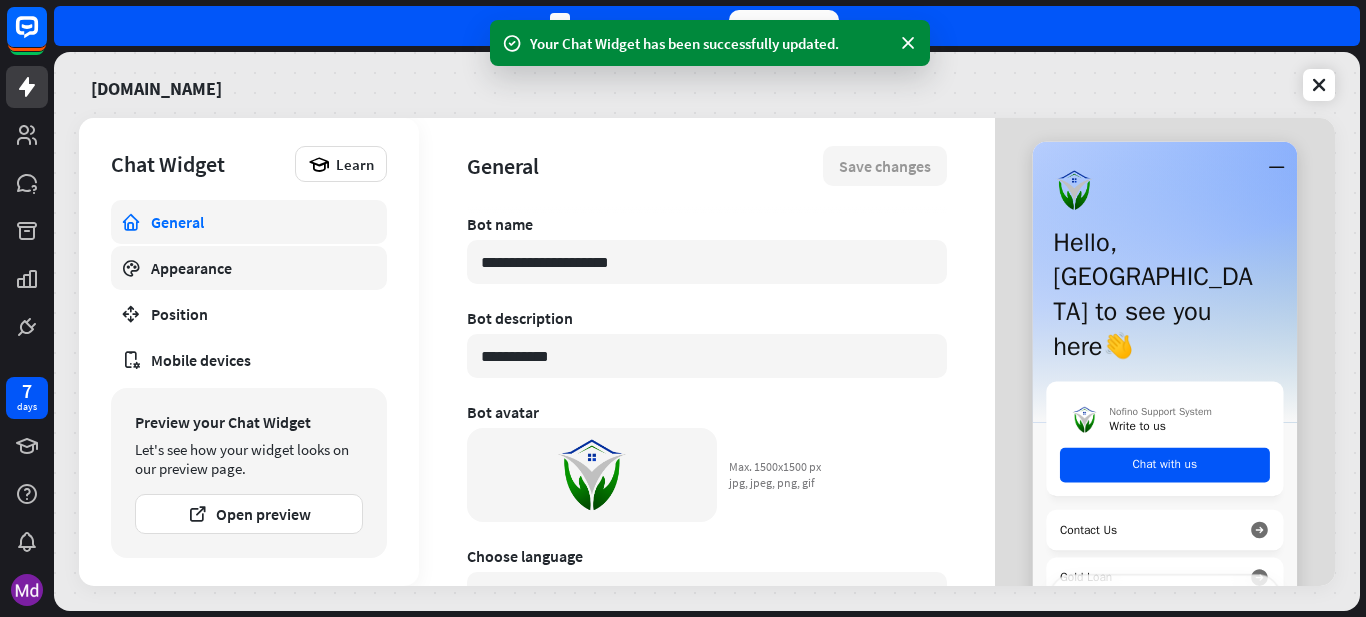 click on "Appearance" at bounding box center [249, 268] 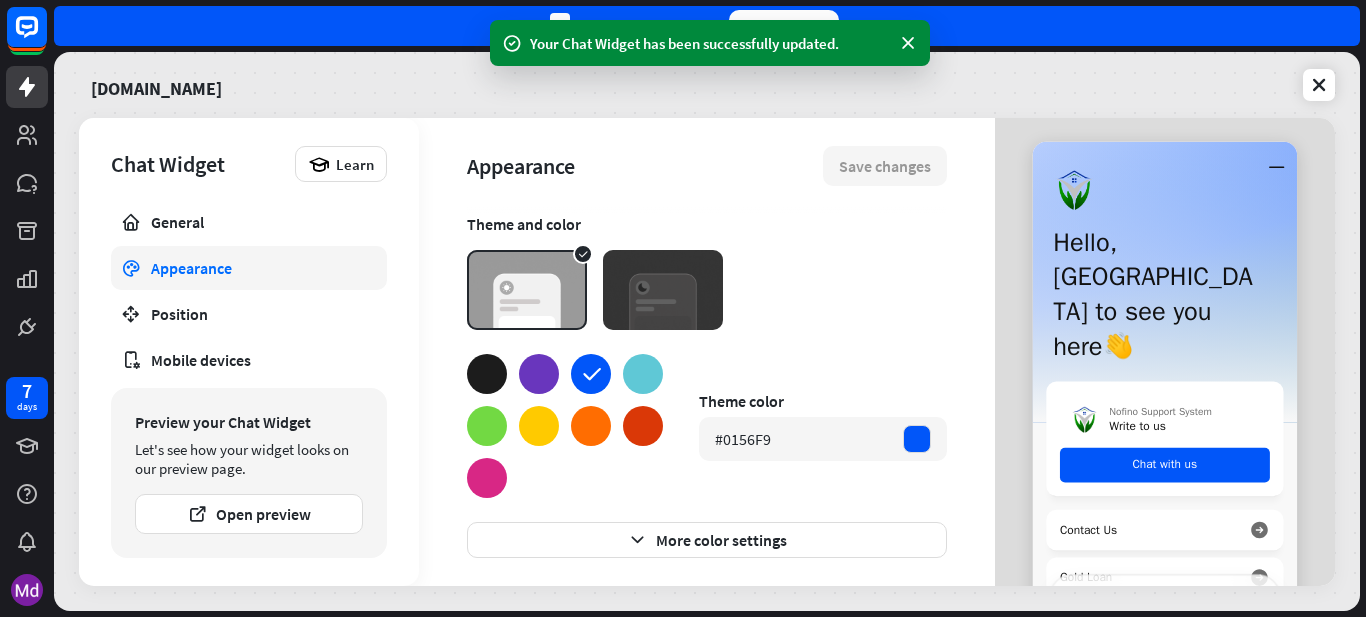 click at bounding box center (487, 426) 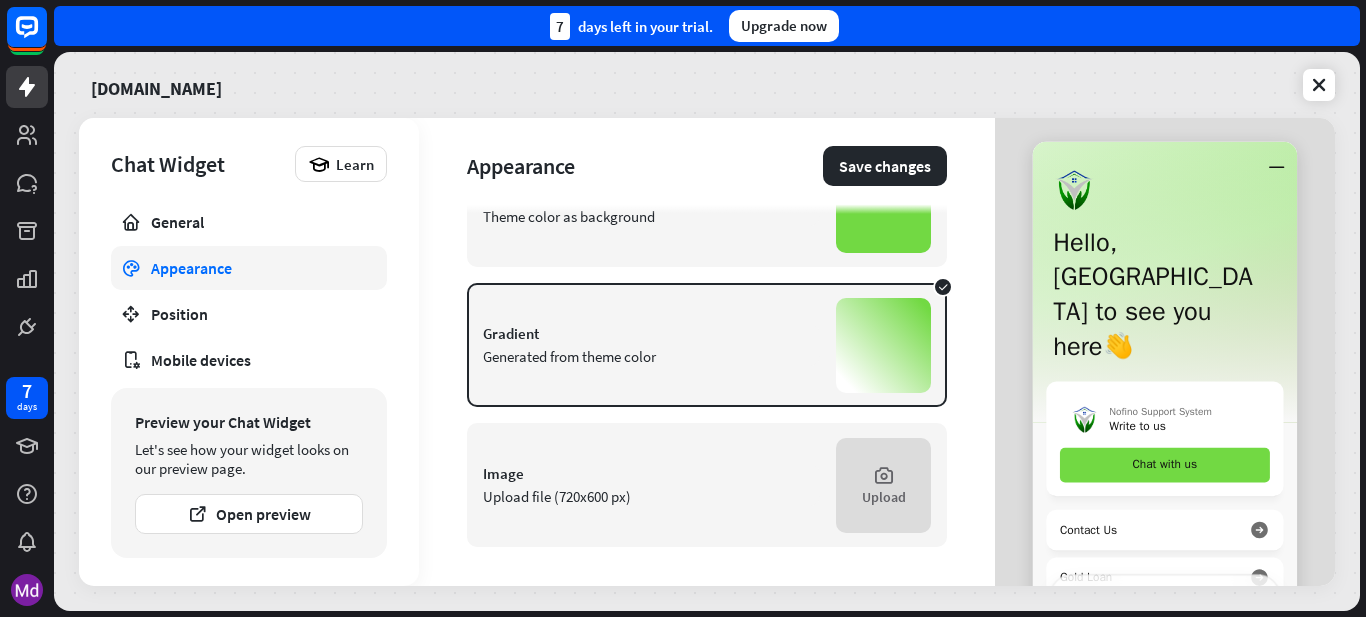 scroll, scrollTop: 484, scrollLeft: 0, axis: vertical 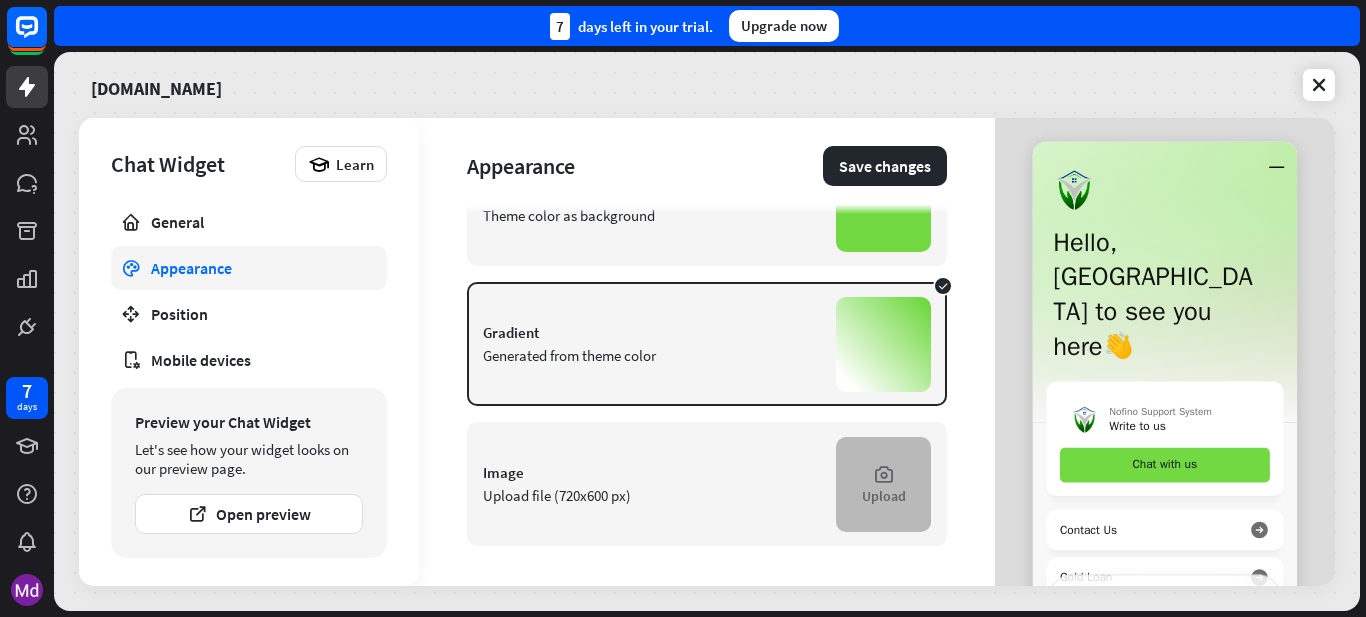 click on "Upload" at bounding box center [884, 496] 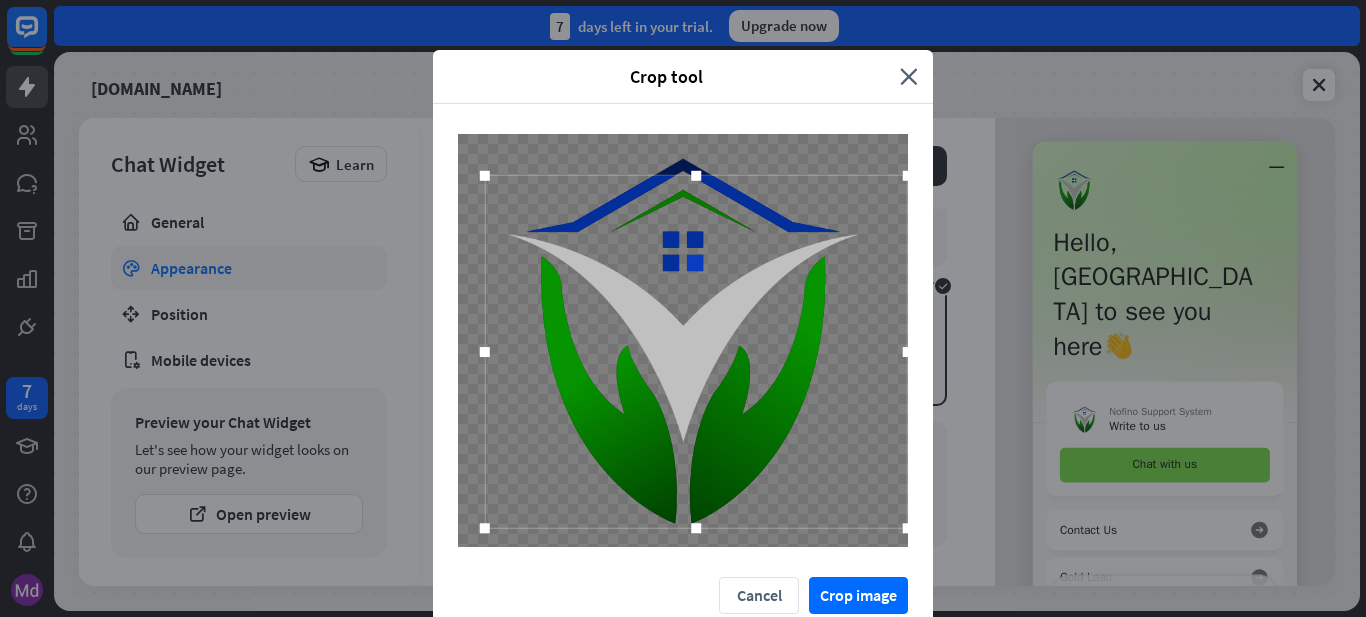 drag, startPoint x: 873, startPoint y: 507, endPoint x: 909, endPoint y: 572, distance: 74.30343 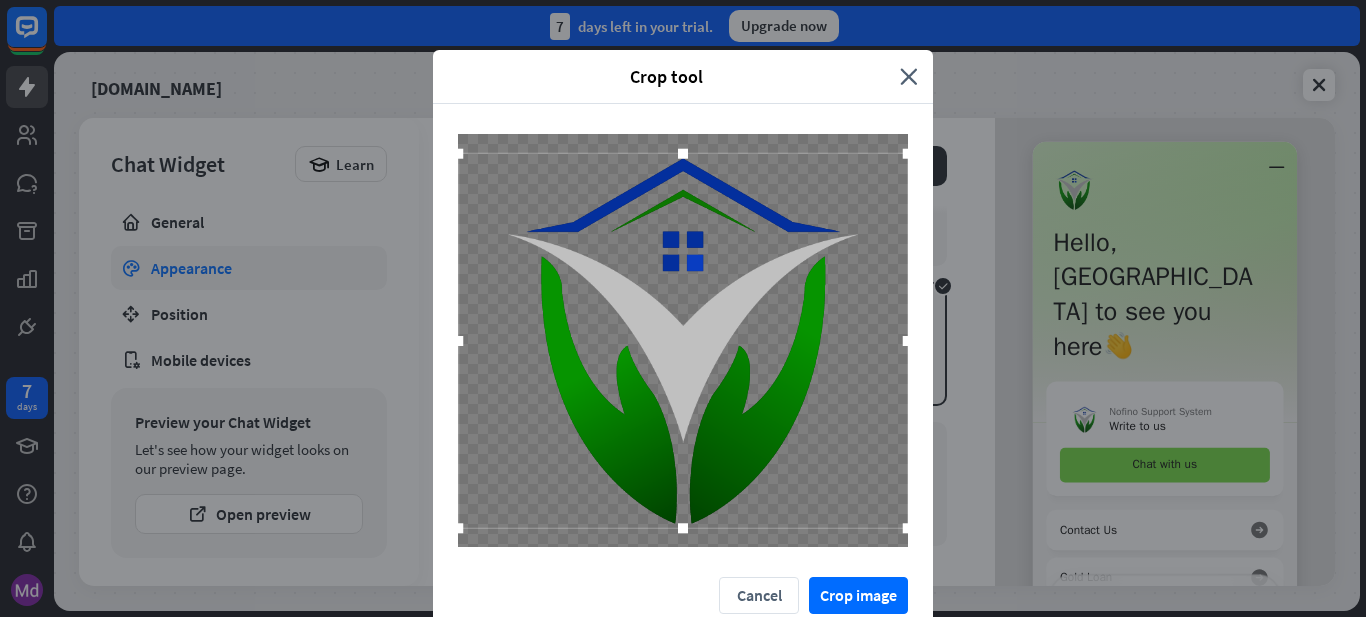 drag, startPoint x: 476, startPoint y: 178, endPoint x: 437, endPoint y: 92, distance: 94.42987 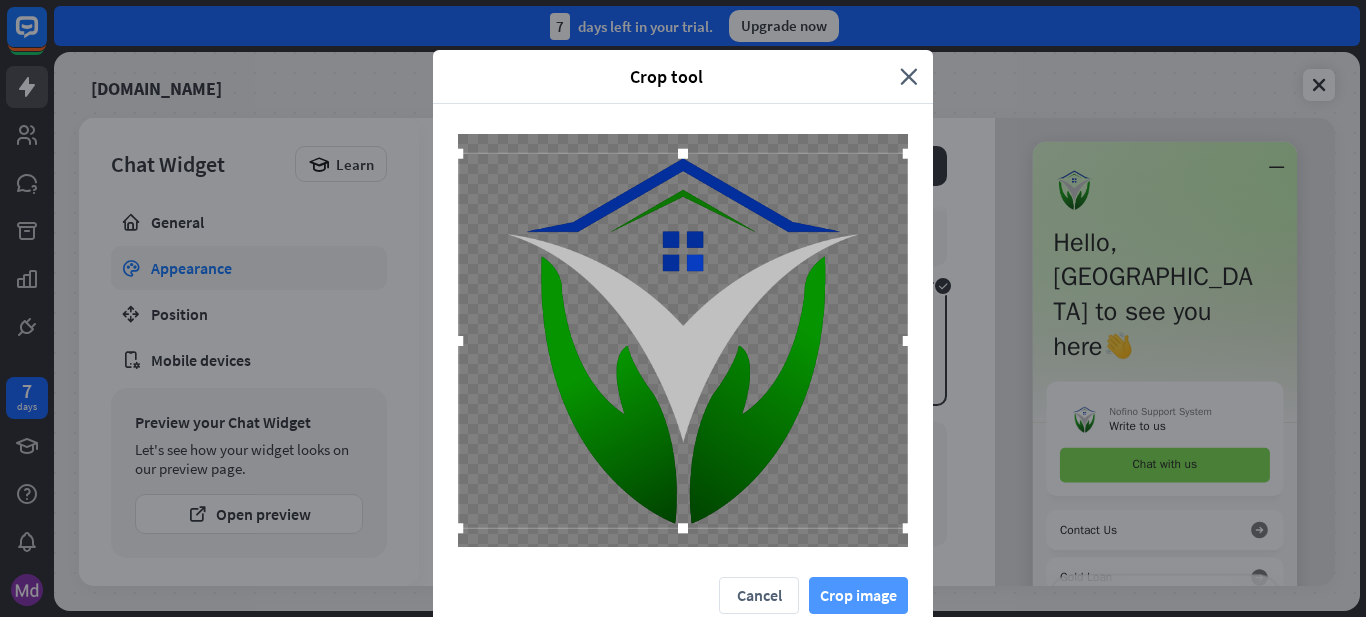 click on "Crop image" at bounding box center (858, 595) 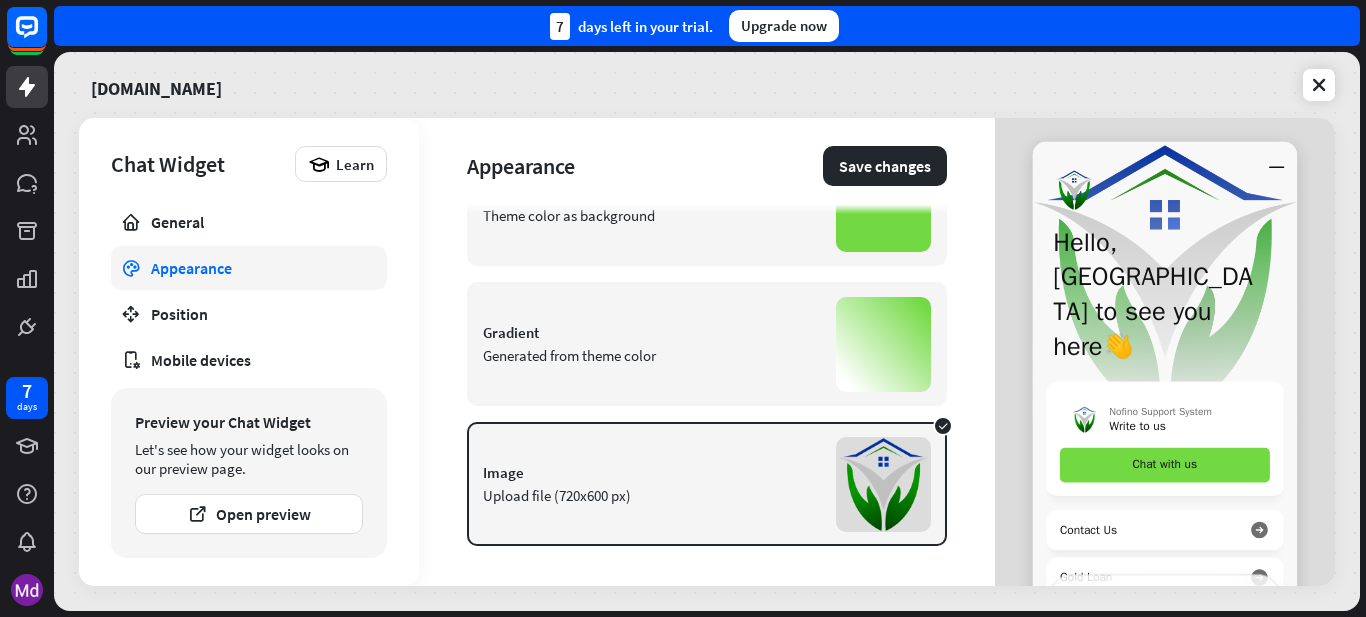 click on "Appearance
Save changes
Theme and color             Theme color     #72D943
More color settings
Choose background   Color
Theme color as background
Gradient
Generated from theme color
Image
Upload file (720x600 px)
Change image" at bounding box center (707, 352) 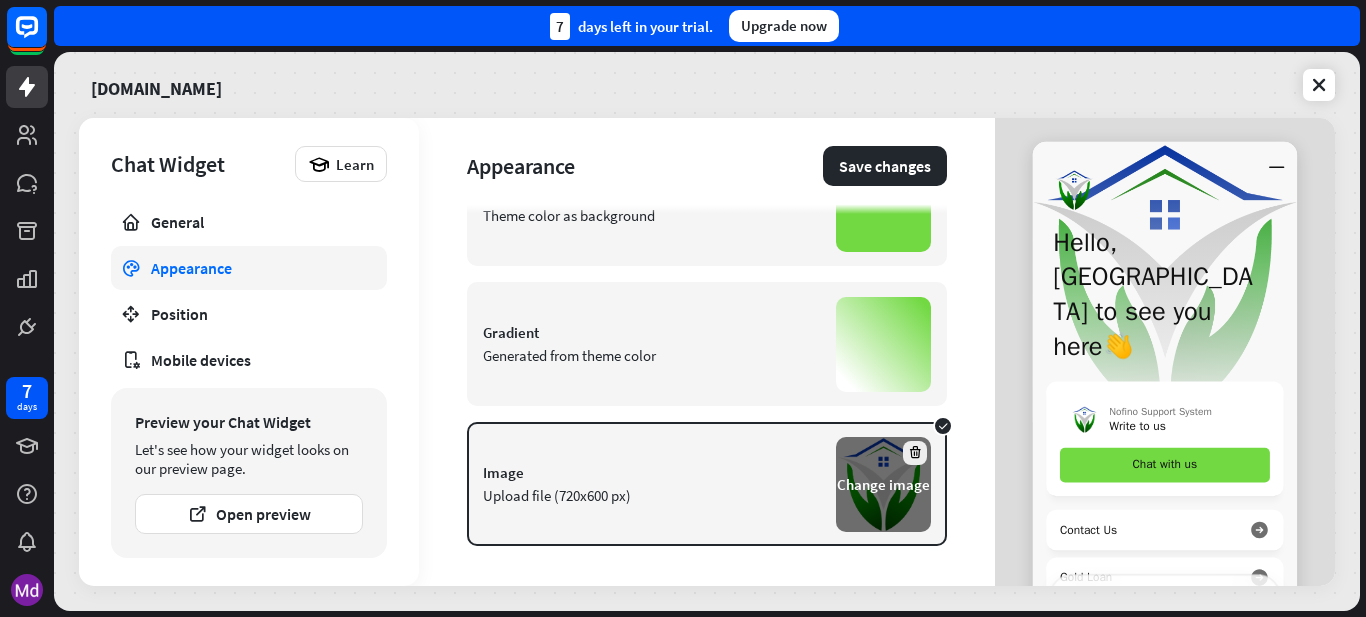 click at bounding box center [915, 452] 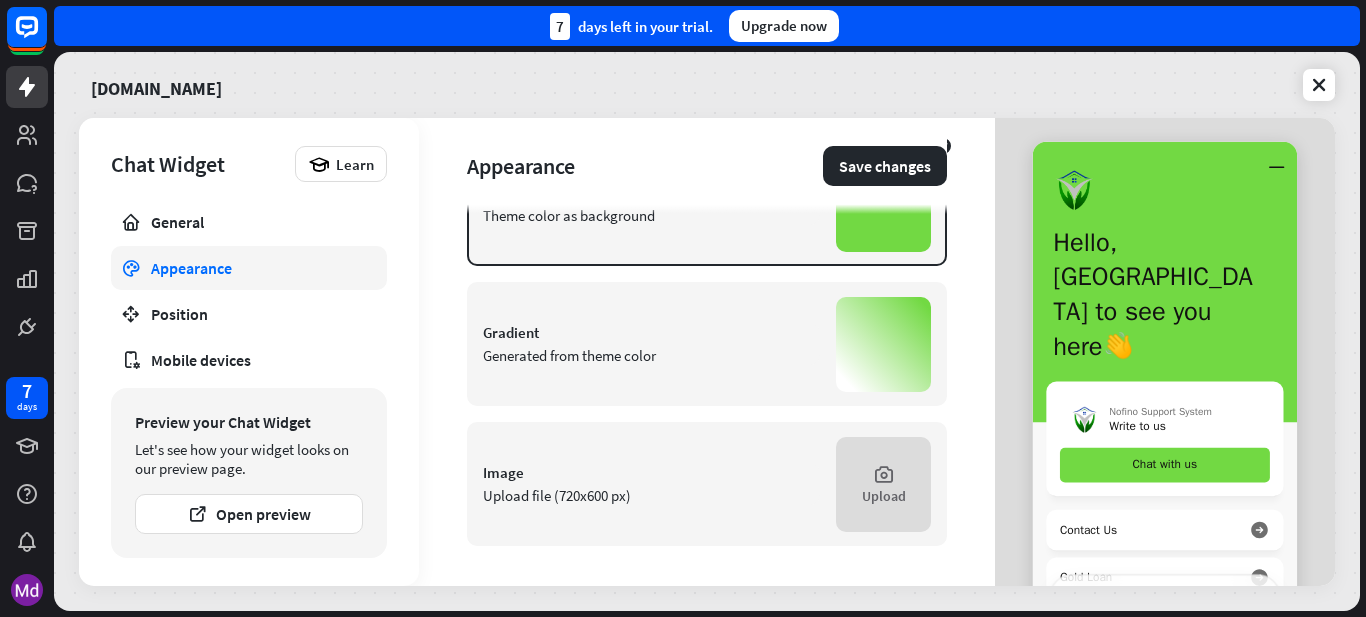 scroll, scrollTop: 384, scrollLeft: 0, axis: vertical 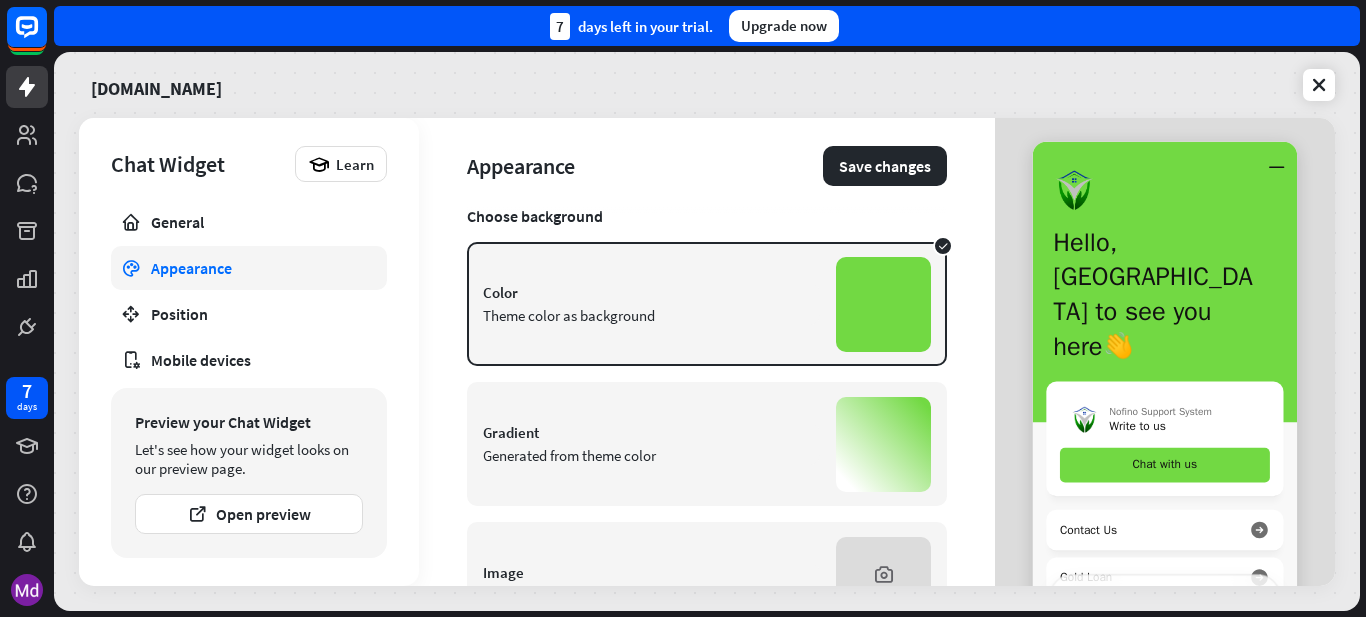 click on "Generated from theme color" at bounding box center [651, 455] 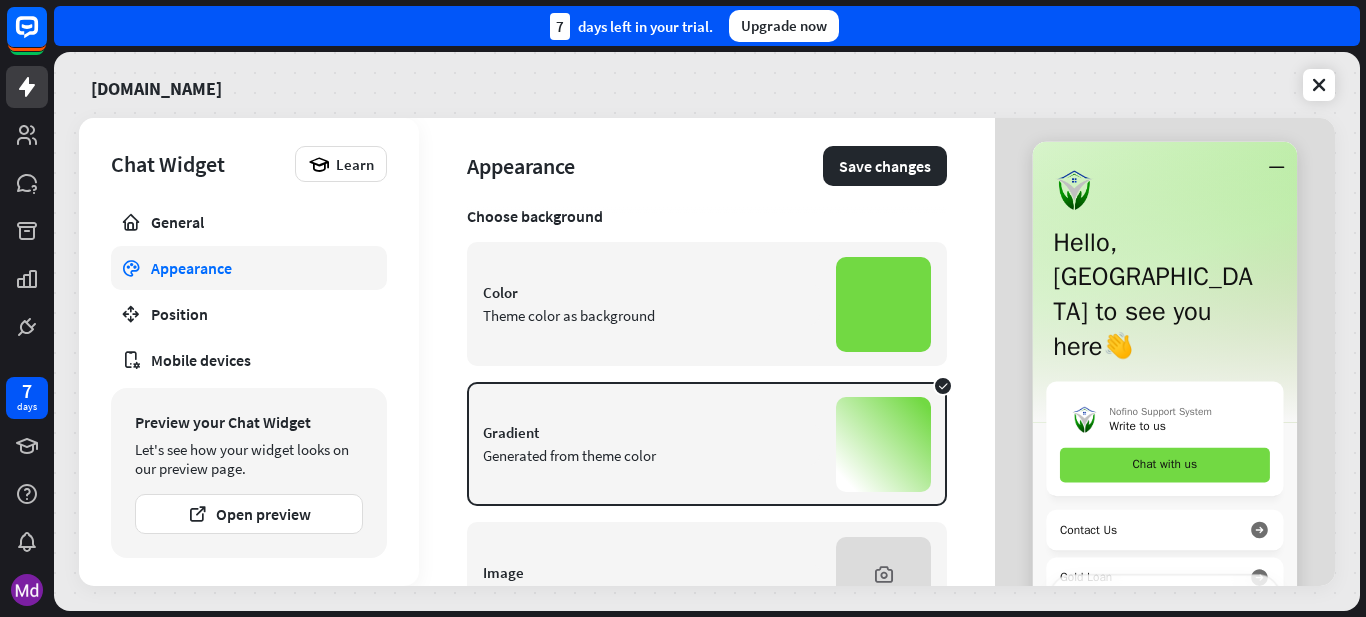 scroll, scrollTop: 484, scrollLeft: 0, axis: vertical 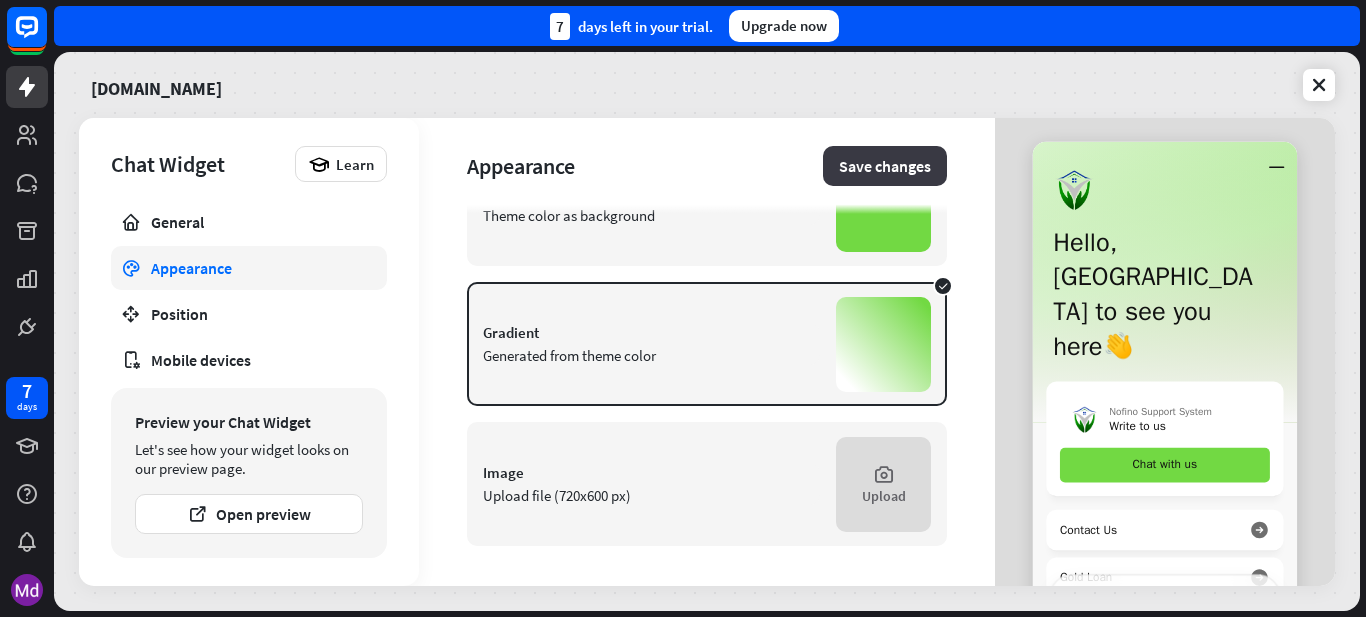 click on "Save changes" at bounding box center [885, 166] 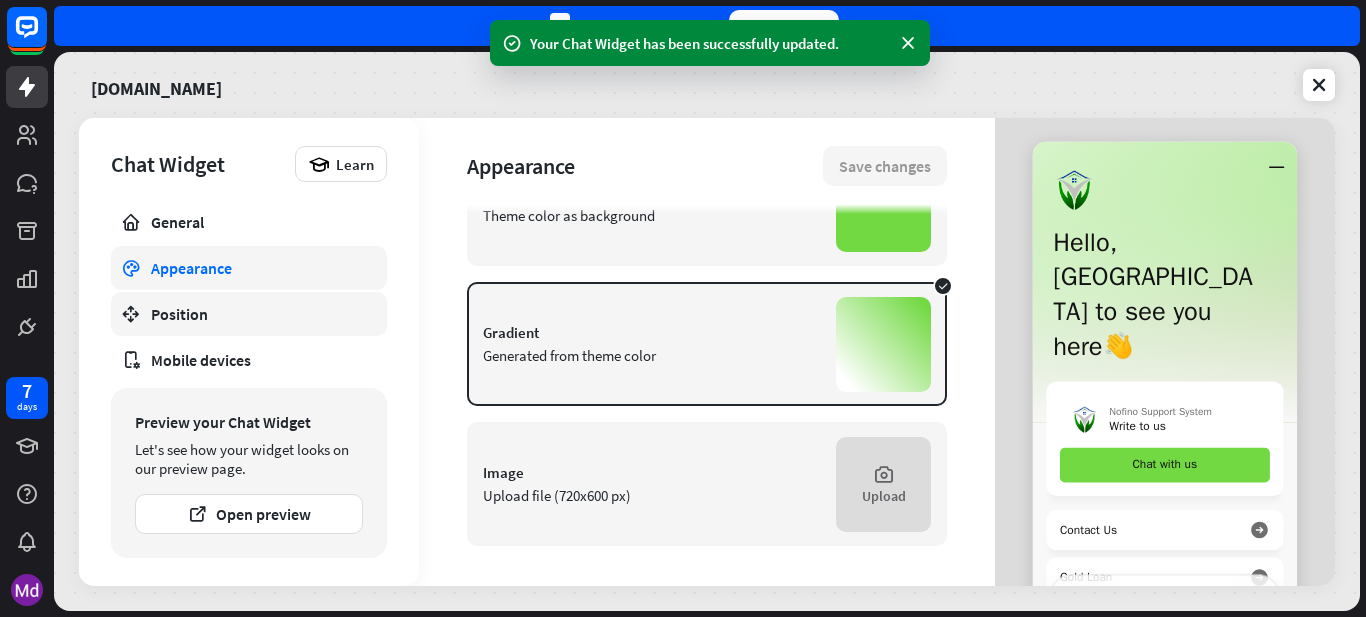 click on "Position" at bounding box center (249, 314) 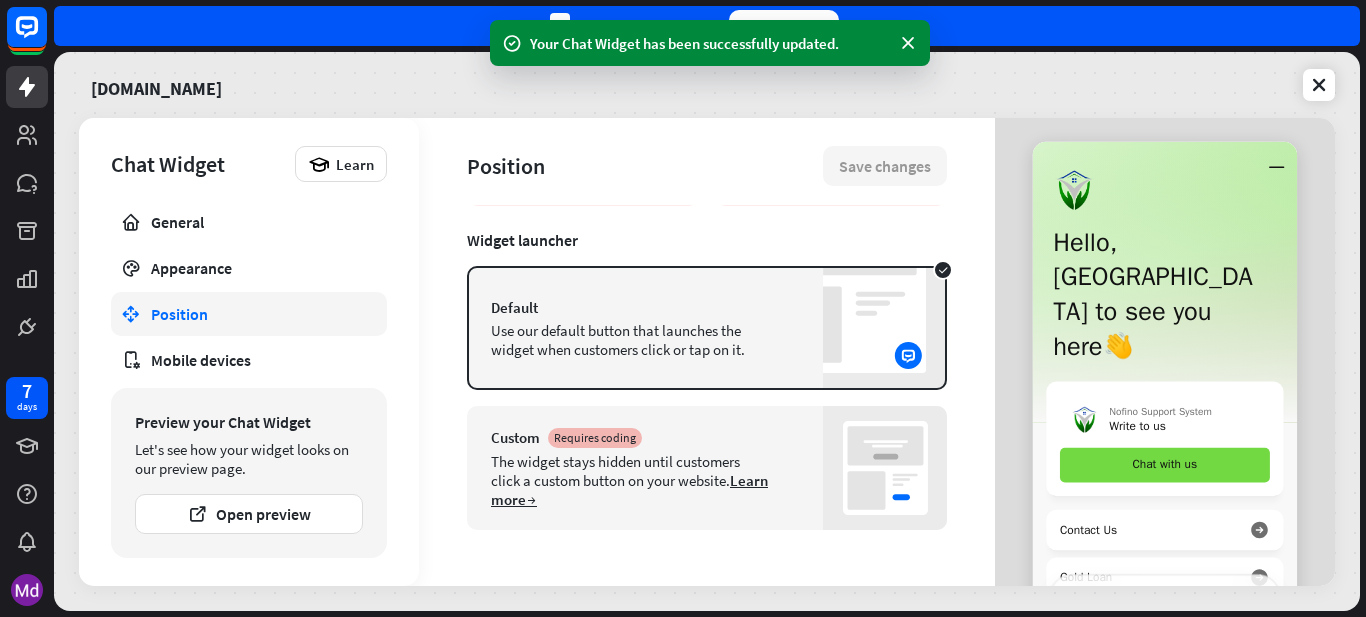 scroll, scrollTop: 0, scrollLeft: 0, axis: both 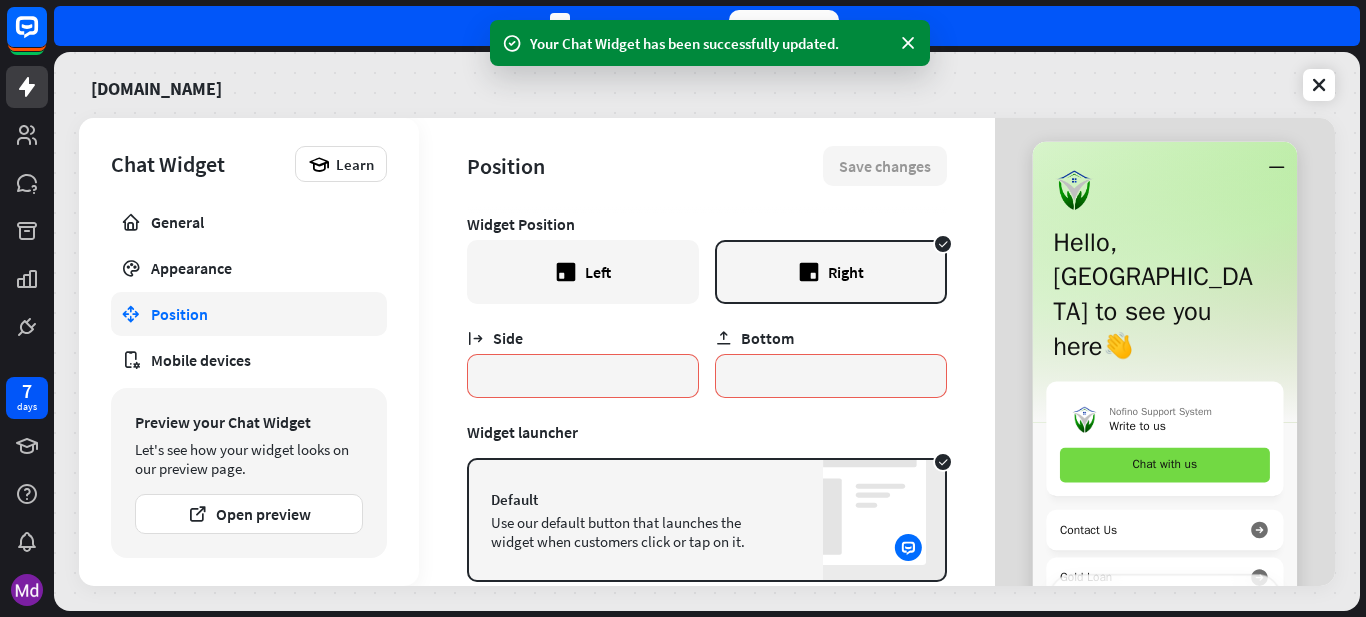 click on "Left" at bounding box center [583, 272] 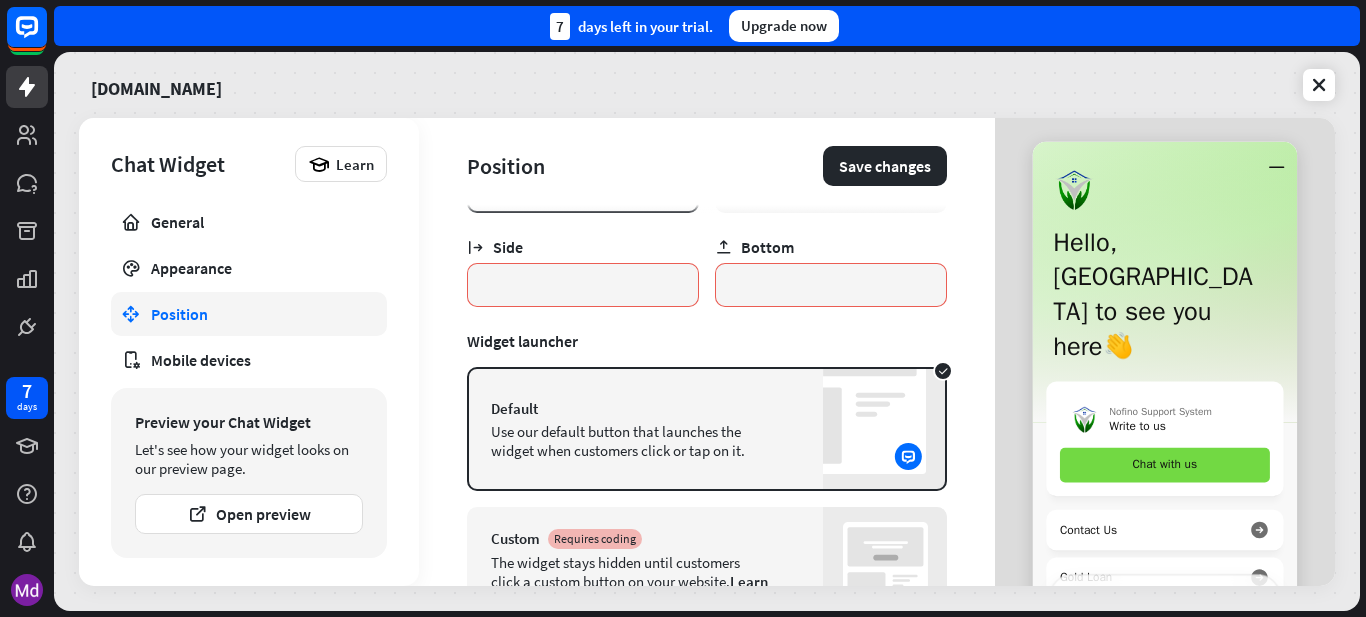 scroll, scrollTop: 0, scrollLeft: 0, axis: both 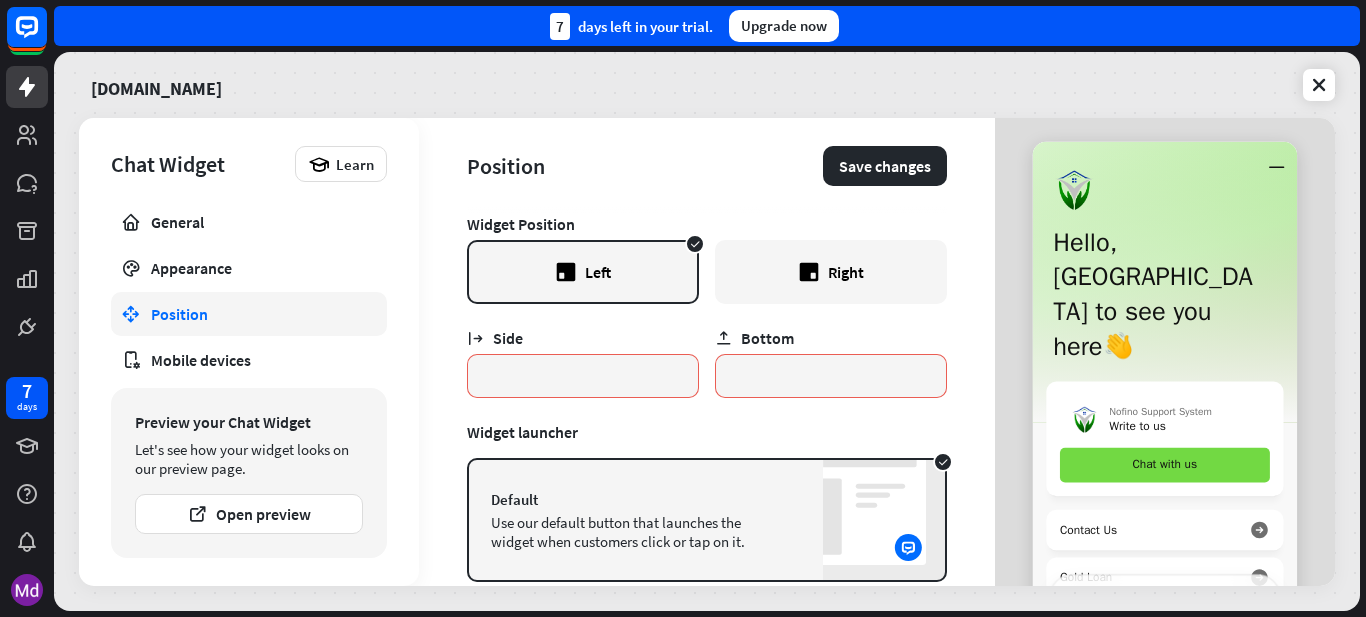 click on "Right" at bounding box center [831, 272] 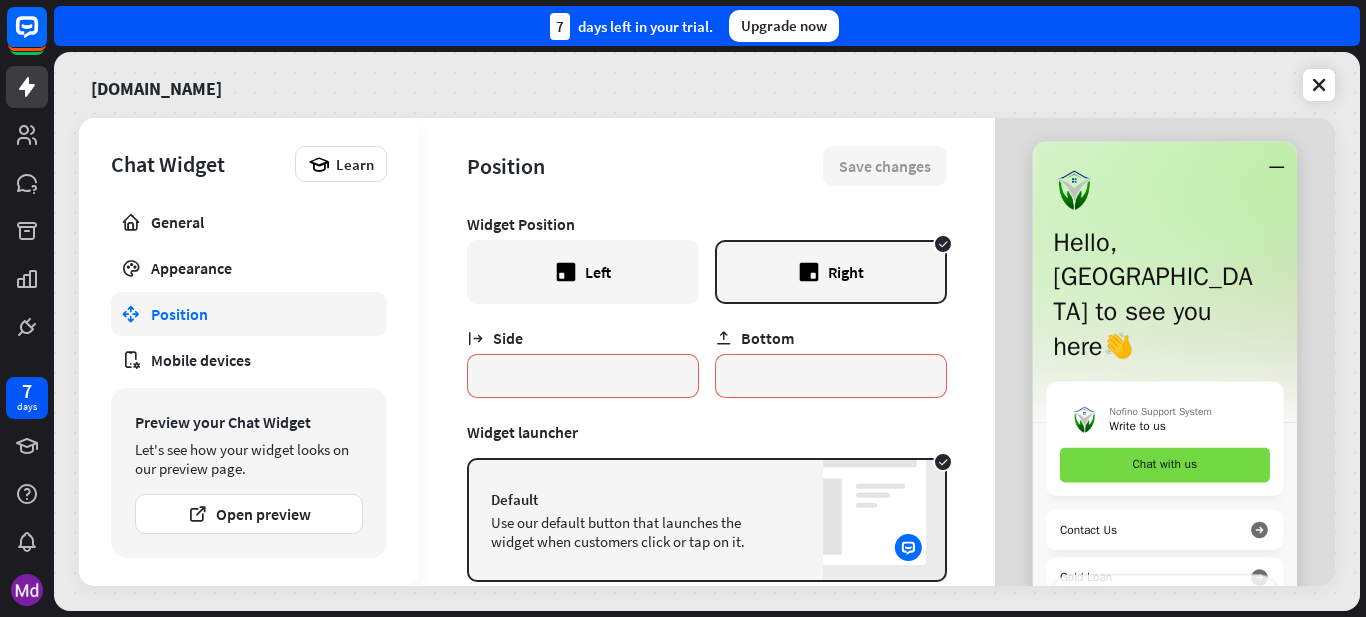 click on "Left" at bounding box center [583, 272] 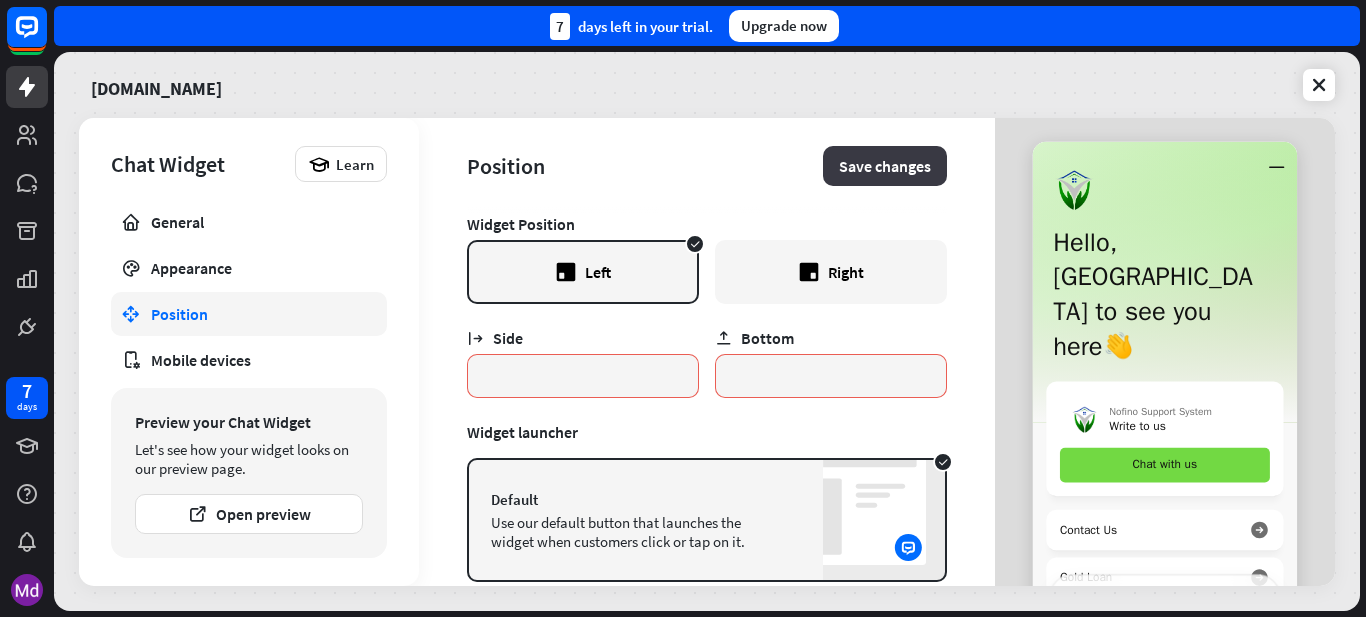 click on "Save changes" at bounding box center (885, 166) 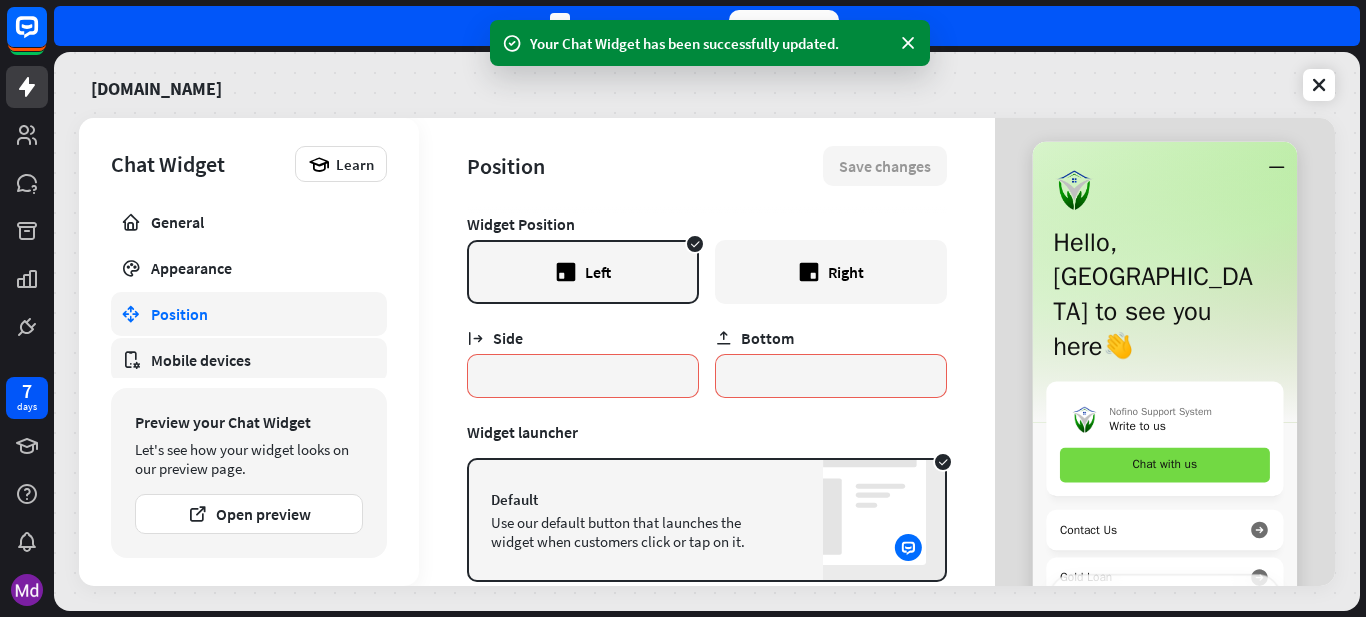 click on "Mobile devices" at bounding box center [249, 360] 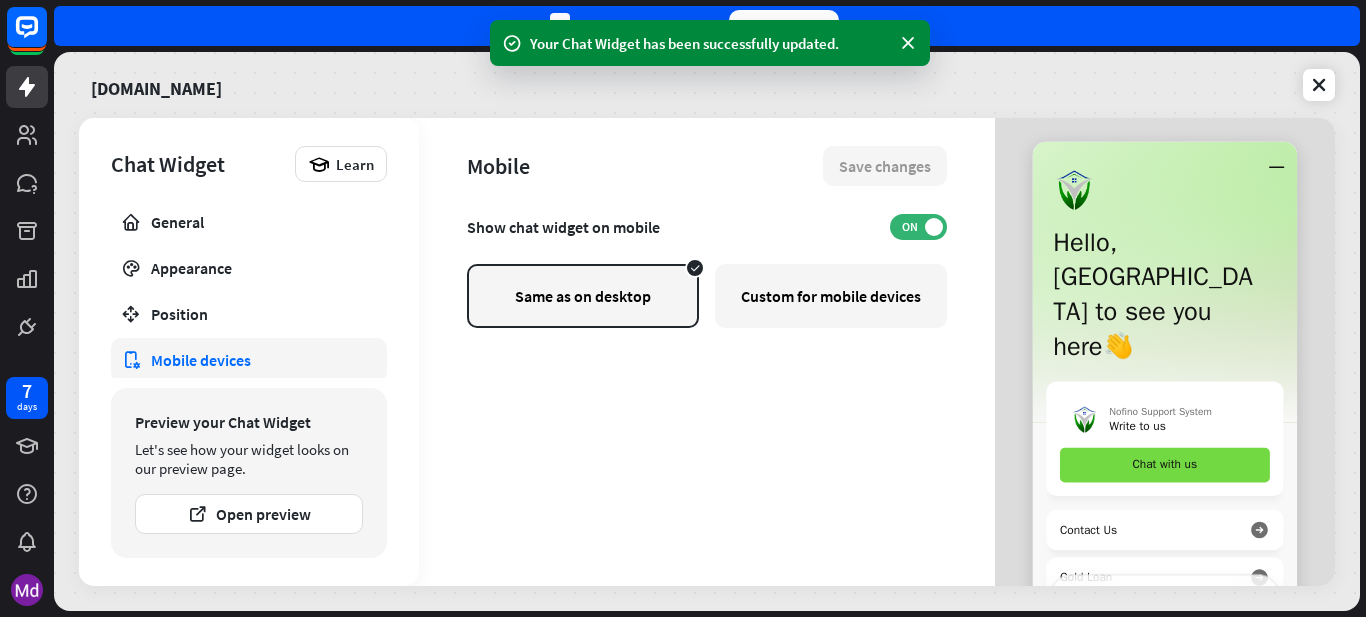 click on "Custom for mobile devices" at bounding box center [831, 296] 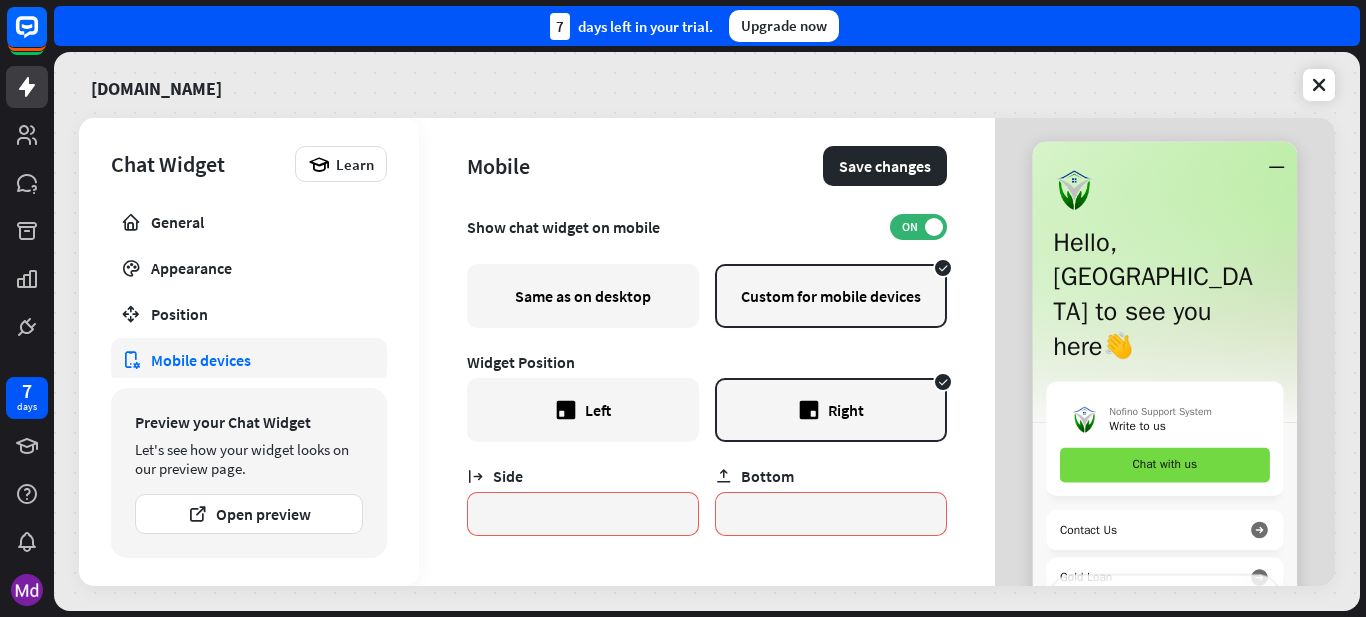click on "Left" at bounding box center (583, 410) 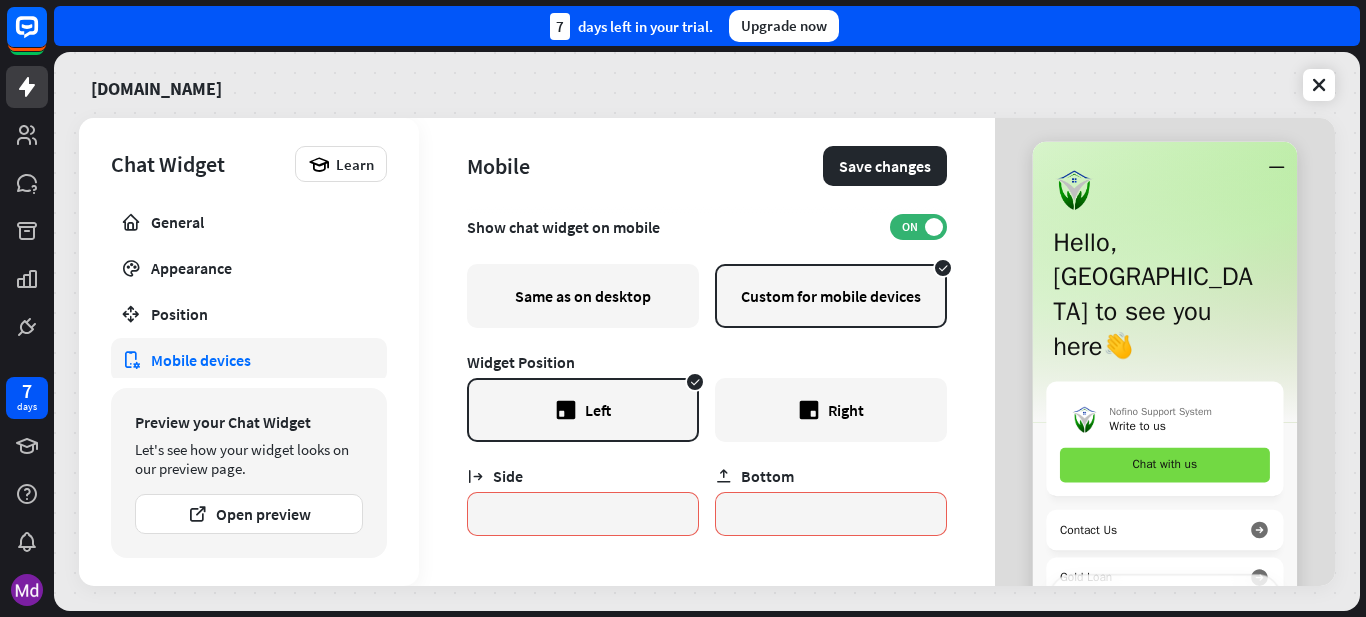 click on "Same as on desktop" at bounding box center [583, 296] 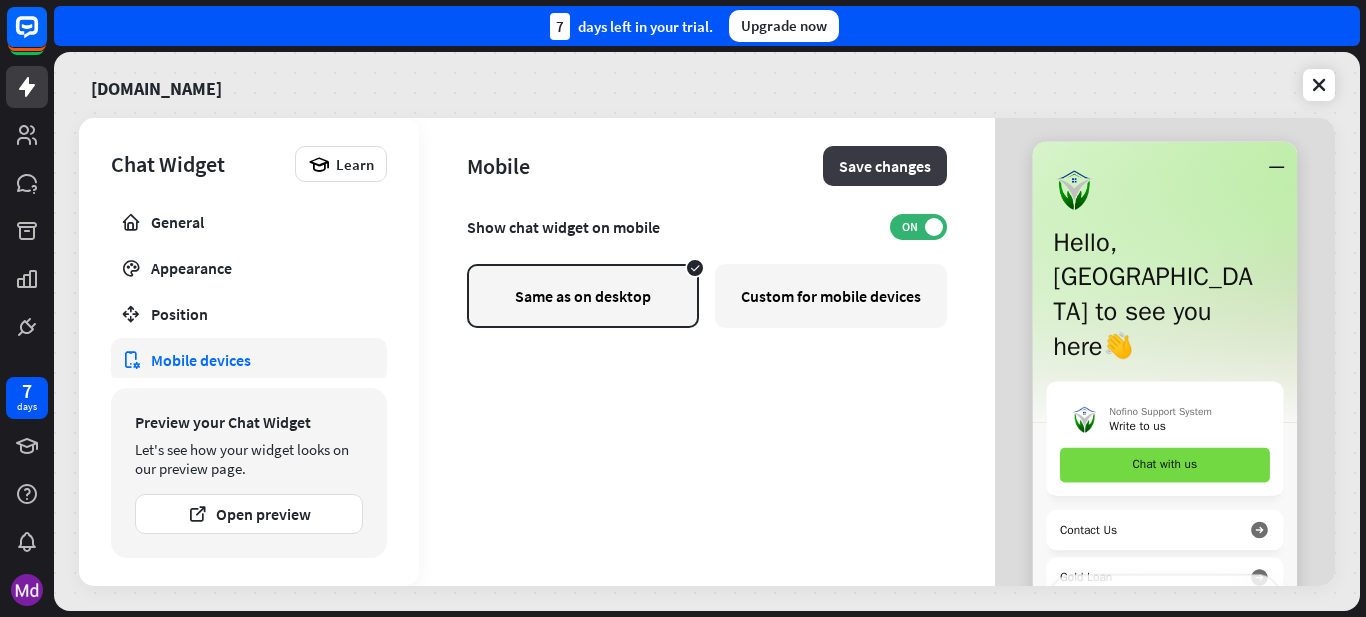 click on "Save changes" at bounding box center [885, 166] 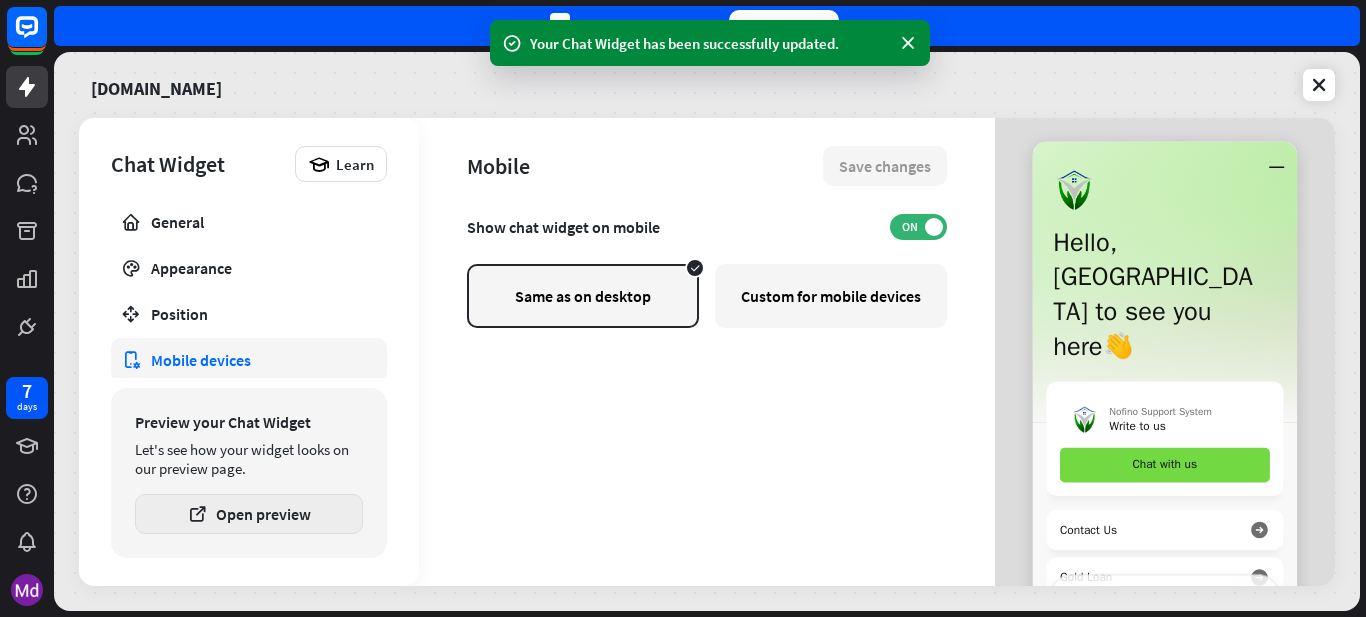 click on "Open preview" at bounding box center [249, 514] 